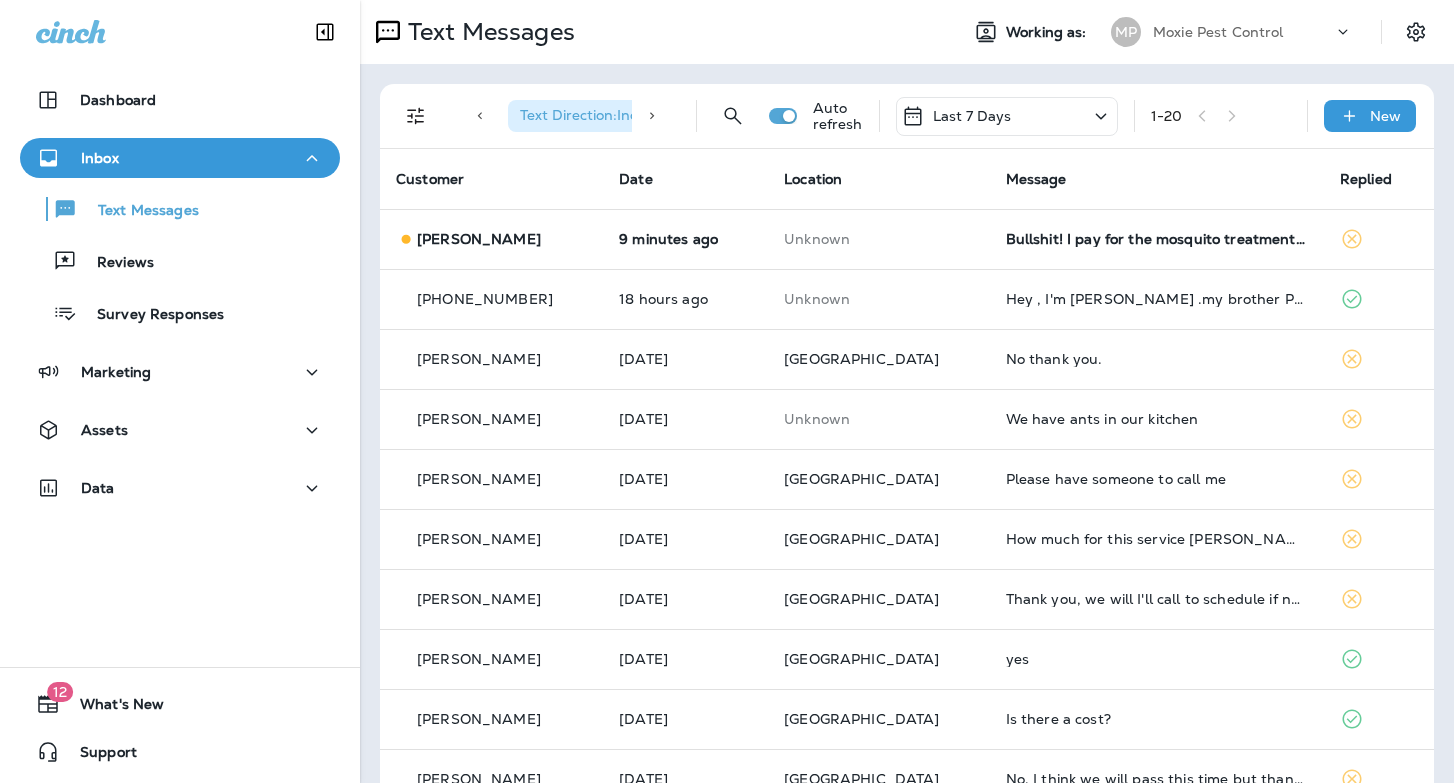 scroll, scrollTop: 0, scrollLeft: 0, axis: both 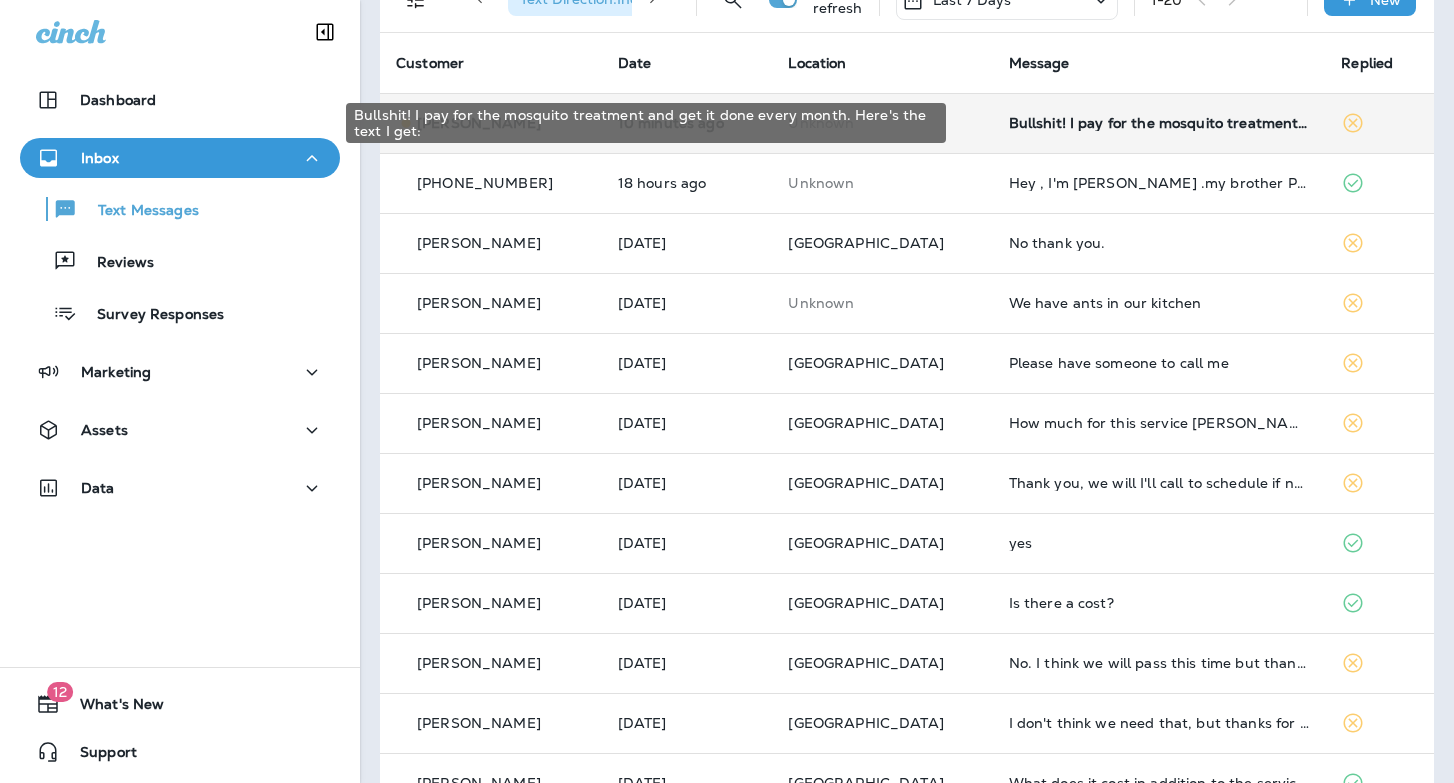 click on "Bullshit!  I pay for the mosquito treatment and get it done every month.
Here's the text I get:" at bounding box center (1159, 123) 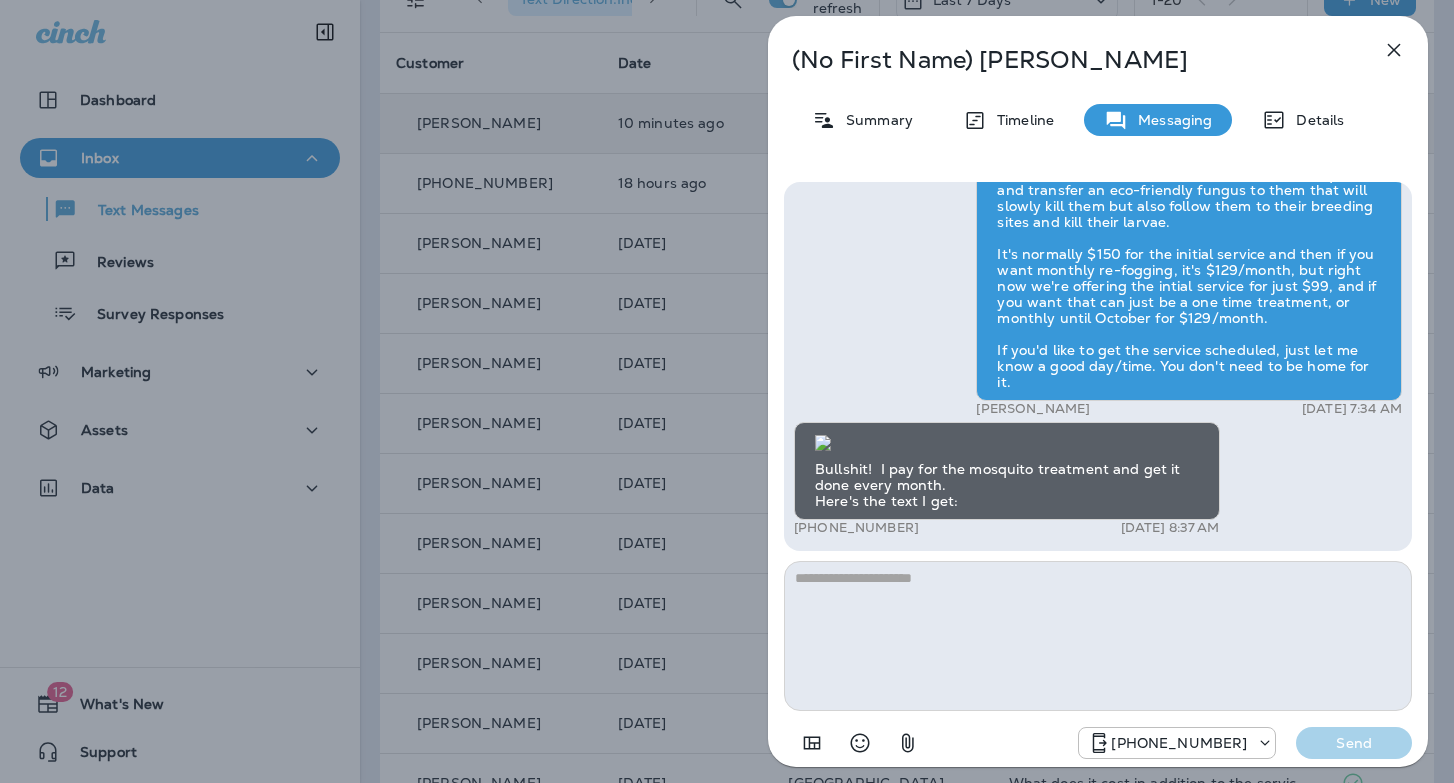 click 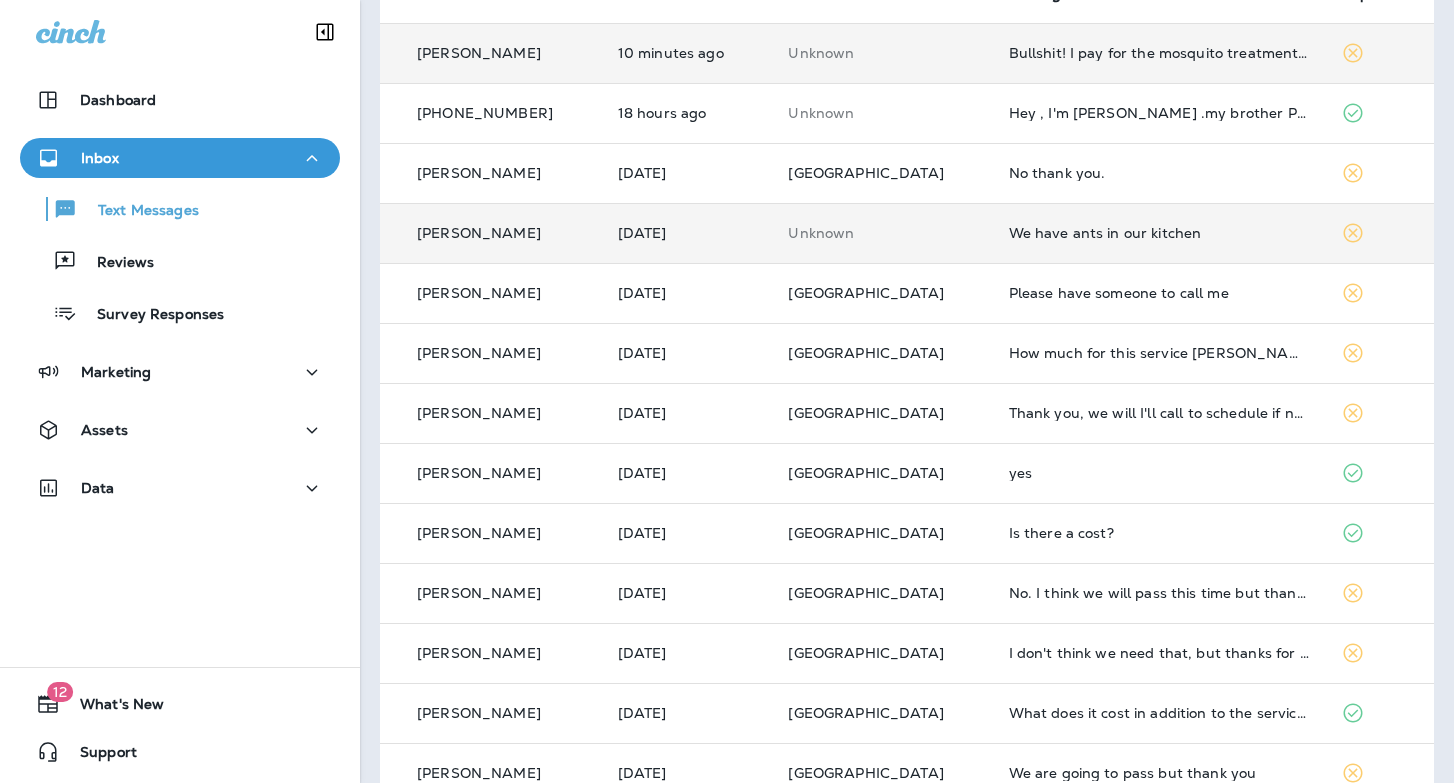 scroll, scrollTop: 197, scrollLeft: 0, axis: vertical 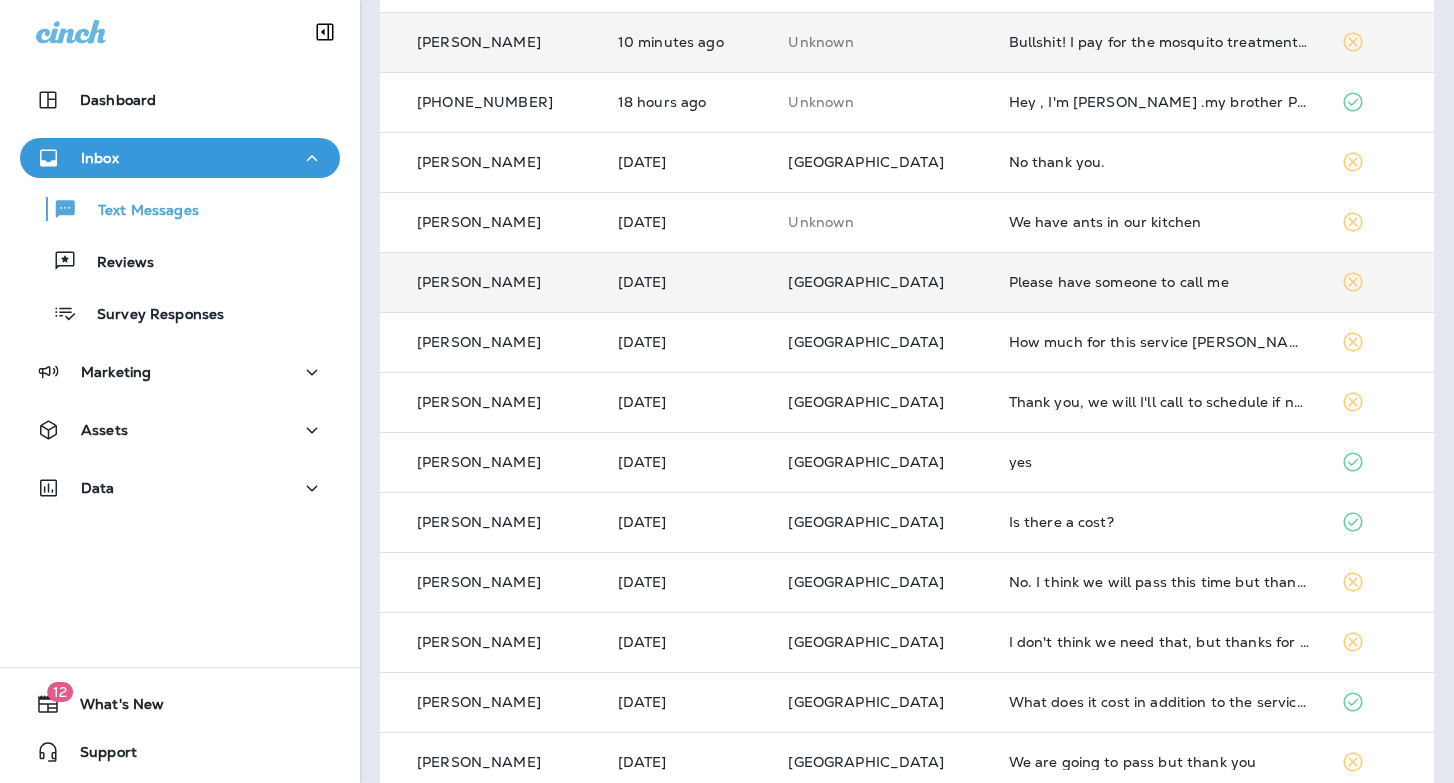 click on "Please have someone to call me" at bounding box center (1159, 282) 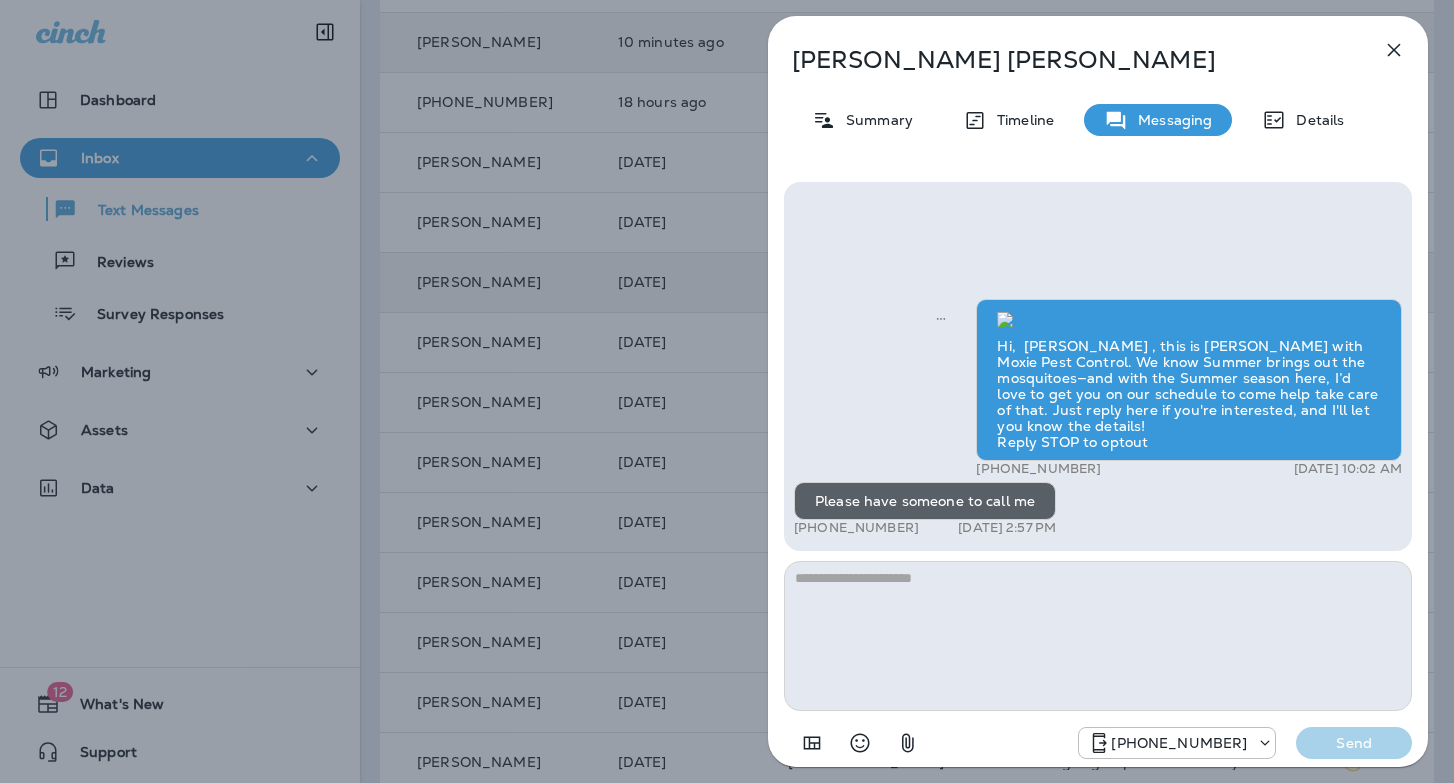 drag, startPoint x: 908, startPoint y: 525, endPoint x: 809, endPoint y: 525, distance: 99 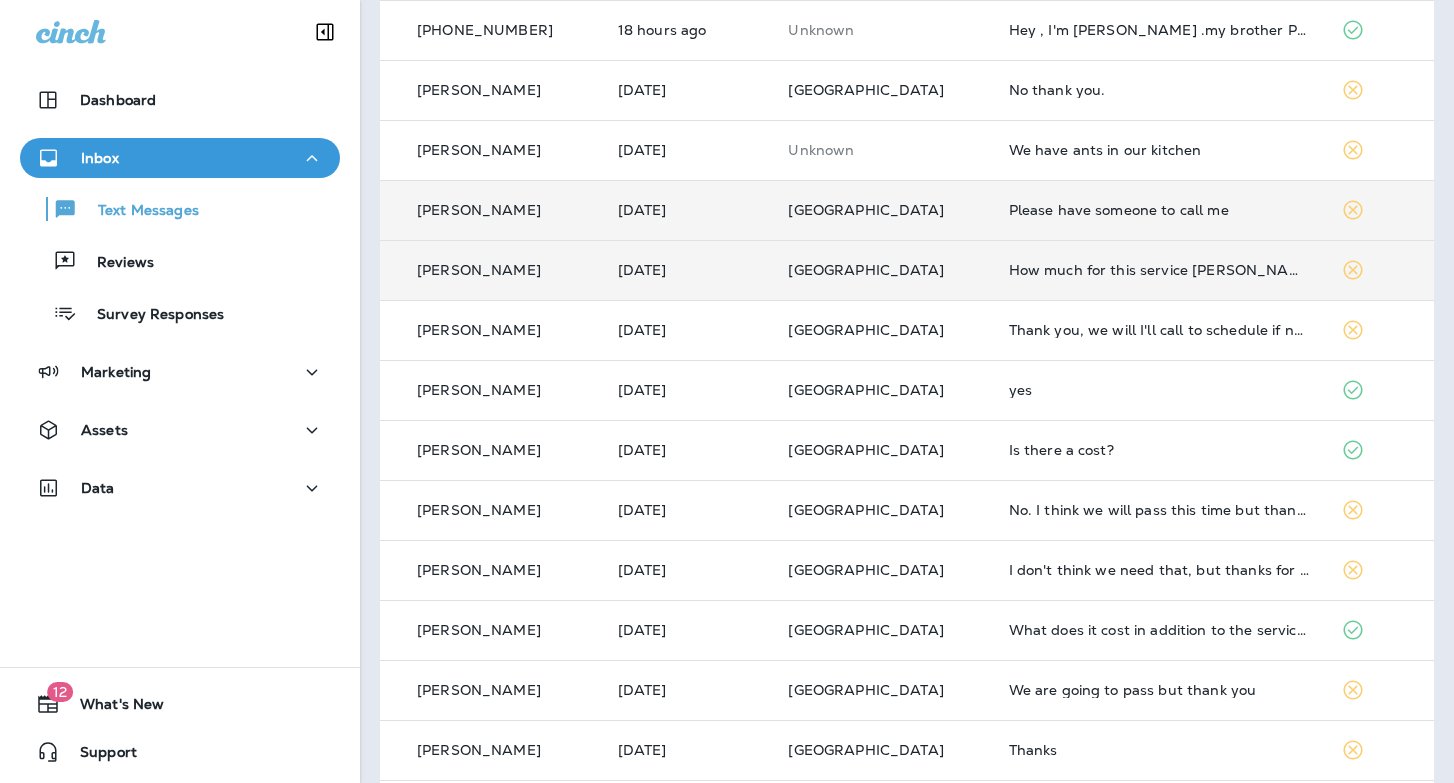 scroll, scrollTop: 270, scrollLeft: 0, axis: vertical 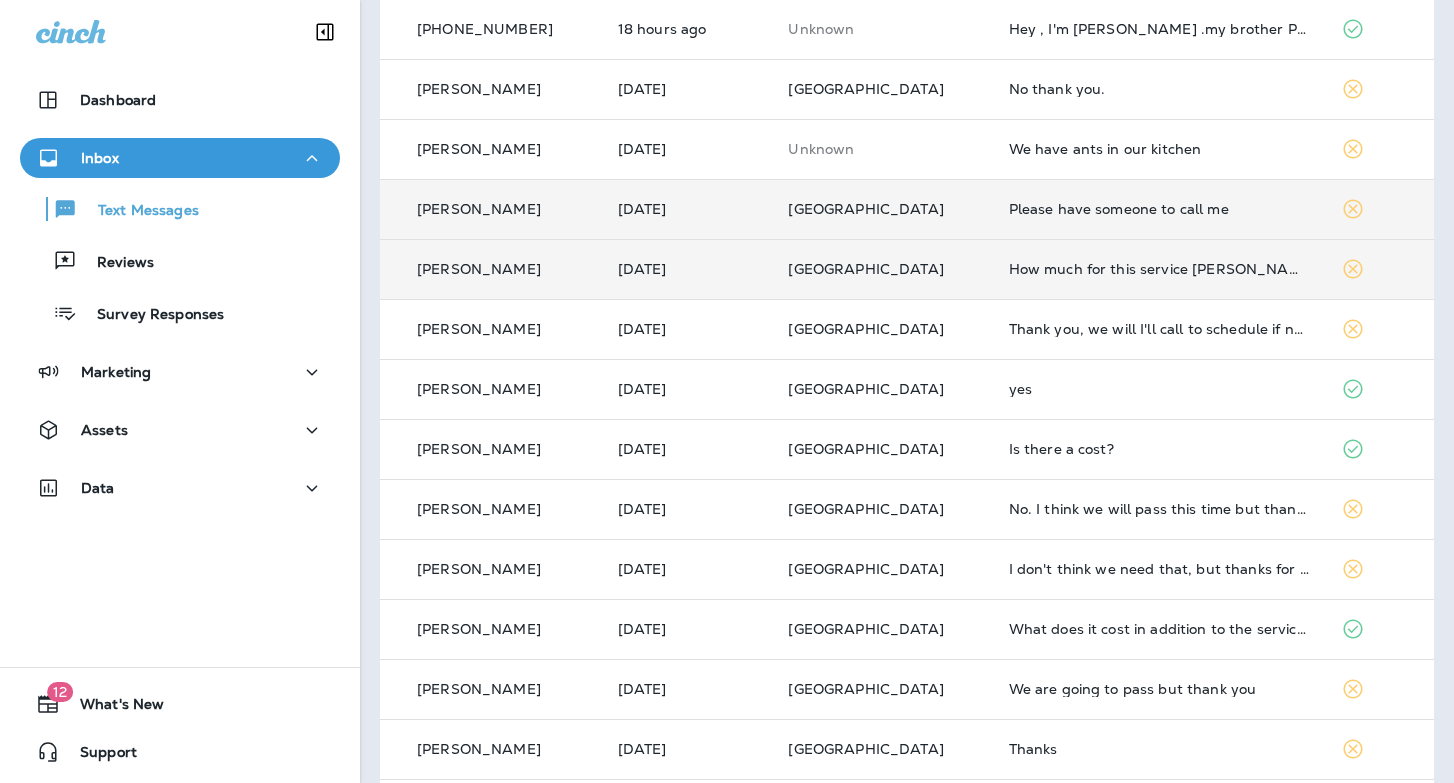 click on "How much for this service [PERSON_NAME]?" at bounding box center [1159, 269] 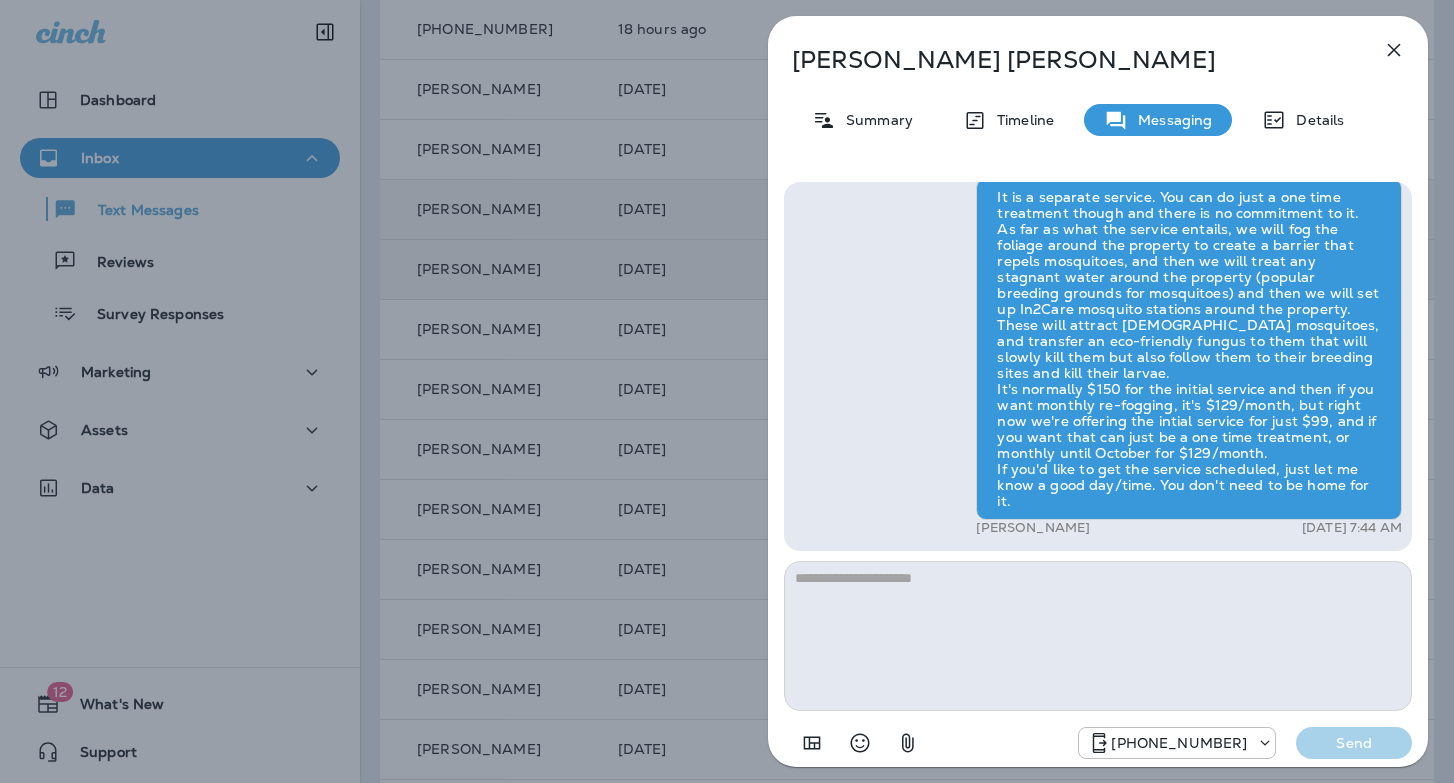 click on "[PERSON_NAME] Summary   Timeline   Messaging   Details   Hi,  [PERSON_NAME] , this is [PERSON_NAME] with Moxie Pest Control. We know Summer brings out the mosquitoes—and with the Summer season here, I’d love to get you on our schedule to come help take care of that. Just reply here if you're interested, and I'll let you know the details!
Reply STOP to optout +18174823792 [DATE] 9:10 AM How much for this service [PERSON_NAME]? +1 (714) 713-2945 [DATE] 12:56 PM Hi [PERSON_NAME], let me give you the breakdown [PERSON_NAME] [DATE] 7:43 AM [PERSON_NAME] [DATE] 7:44 AM [PHONE_NUMBER] Send" at bounding box center (727, 391) 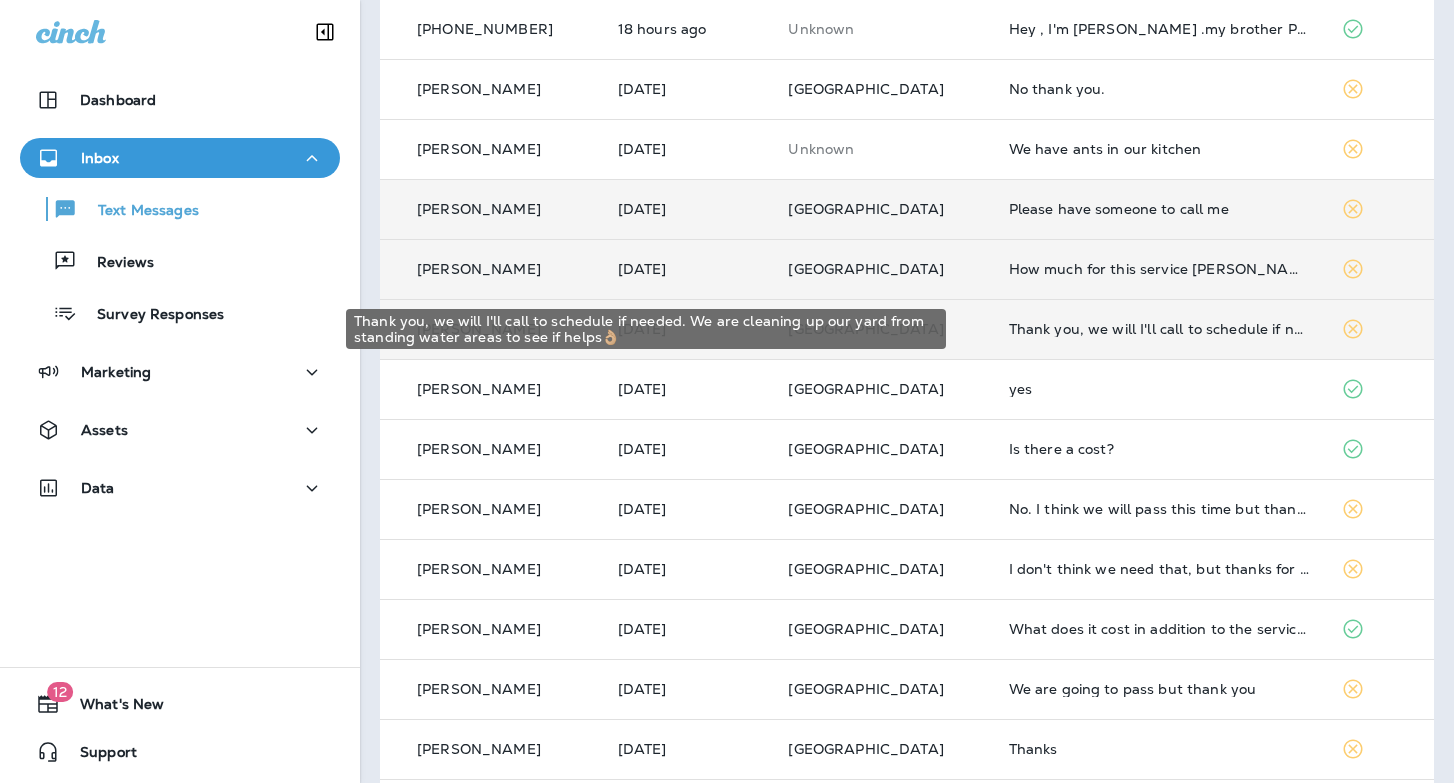click on "Thank you, we will I'll call to schedule if needed.  We are cleaning up our yard from standing water areas to see if helps👌🏼" at bounding box center [1159, 329] 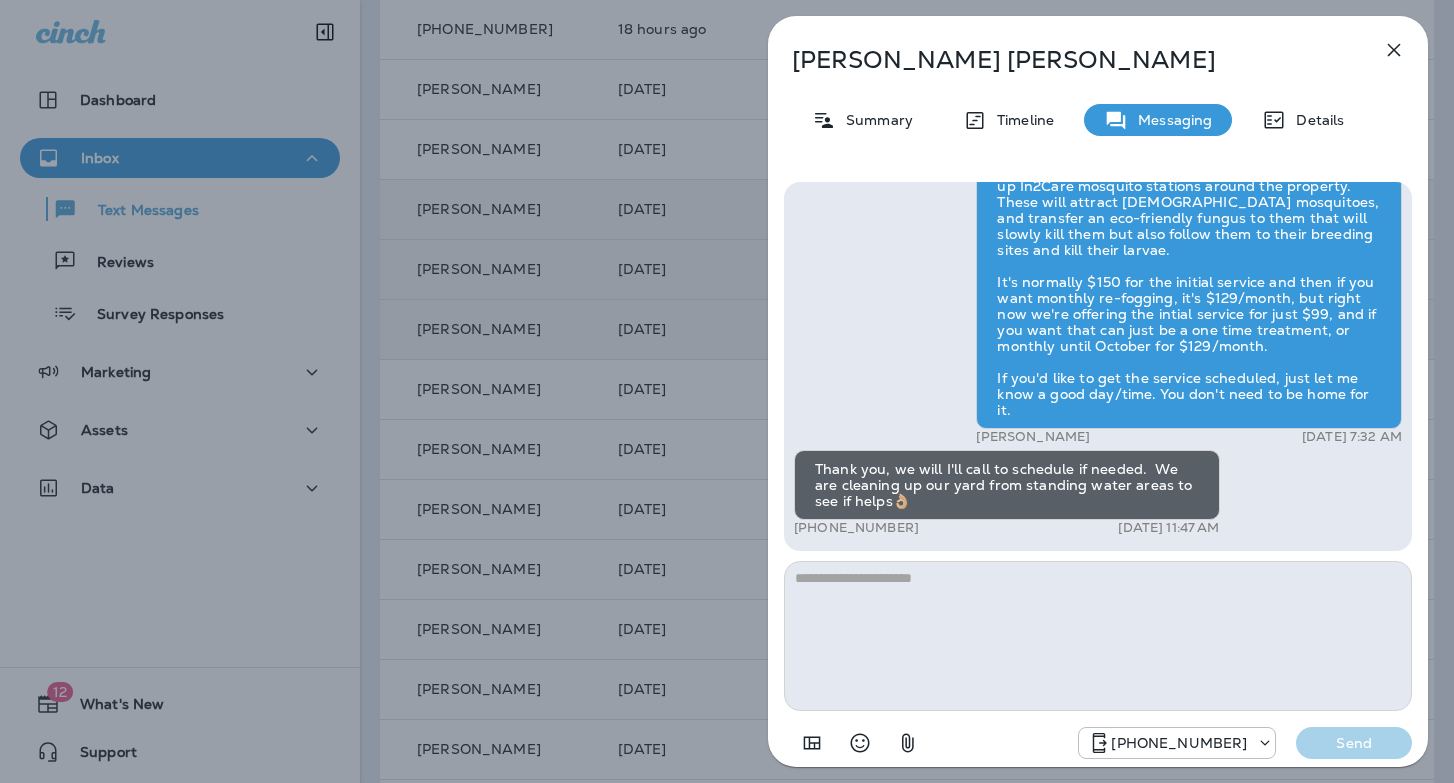 click on "[PERSON_NAME] Summary   Timeline   Messaging   Details   Hi,  [PERSON_NAME] , this is [PERSON_NAME] with Moxie Pest Control. We know Summer brings out the mosquitoes—and with the Summer season here, I’d love to get you on our schedule to come help take care of that. Just reply here if you're interested, and I'll let you know the details!
Reply STOP to optout +18174823792 [DATE] 10:49 AM Yes +1 (808) 343-5715 [DATE] 9:07 PM [PERSON_NAME] [DATE] 7:32 AM Thank you, we will I'll call to schedule if needed.  We are cleaning up our yard from standing water areas to see if helps👌🏼 +1 (808) 343-5715 [DATE] 11:47 AM [PHONE_NUMBER] Send" at bounding box center [727, 391] 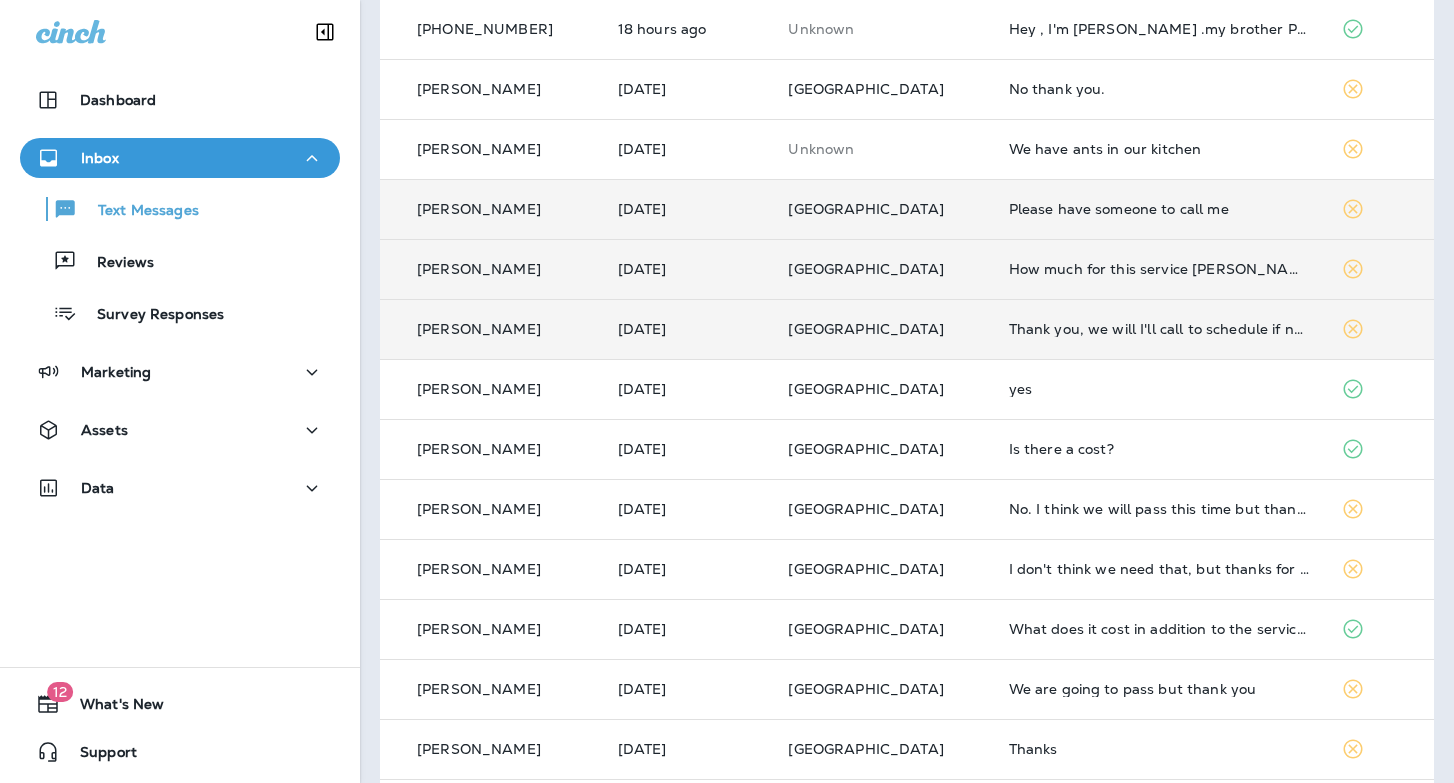 click on "How much for this service [PERSON_NAME]?" at bounding box center [1159, 269] 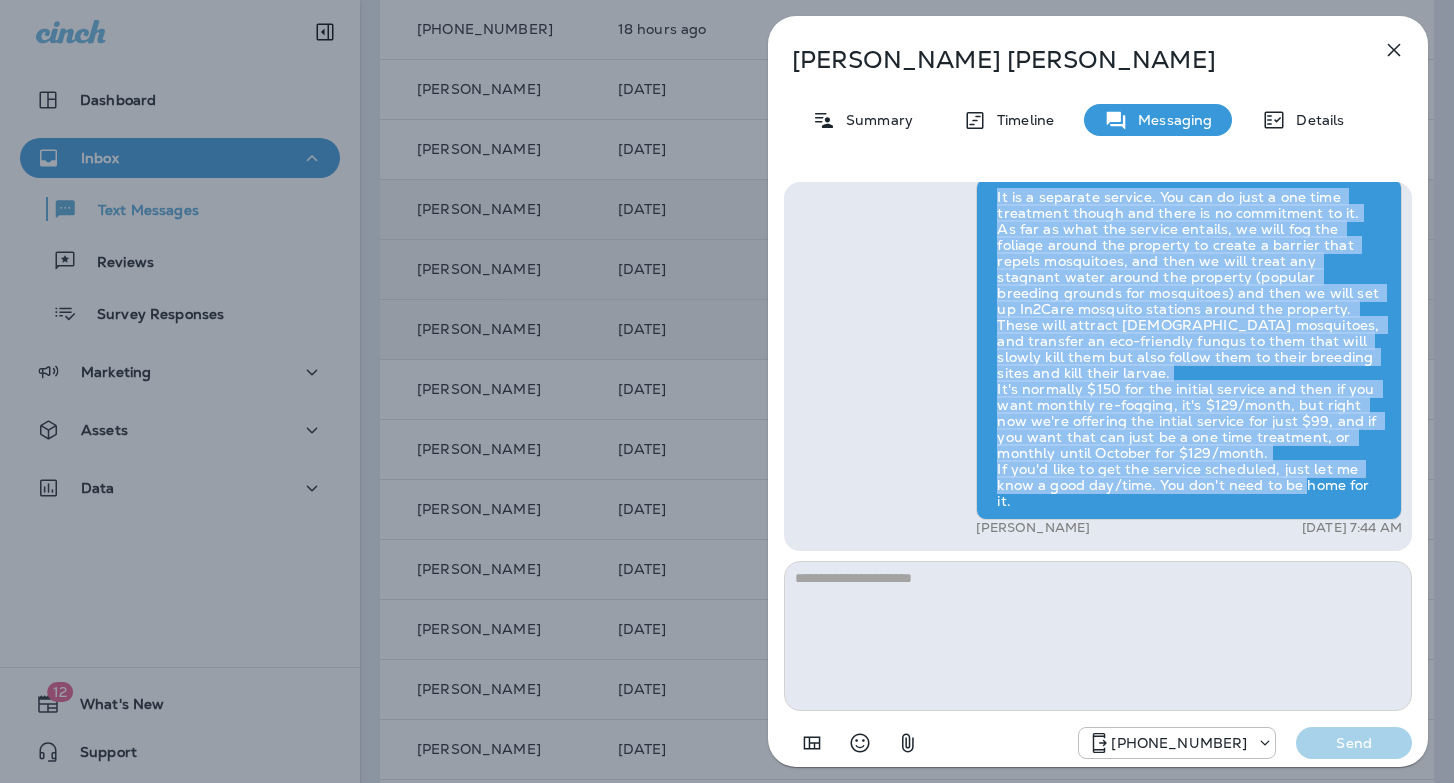drag, startPoint x: 1380, startPoint y: 499, endPoint x: 978, endPoint y: 230, distance: 483.69928 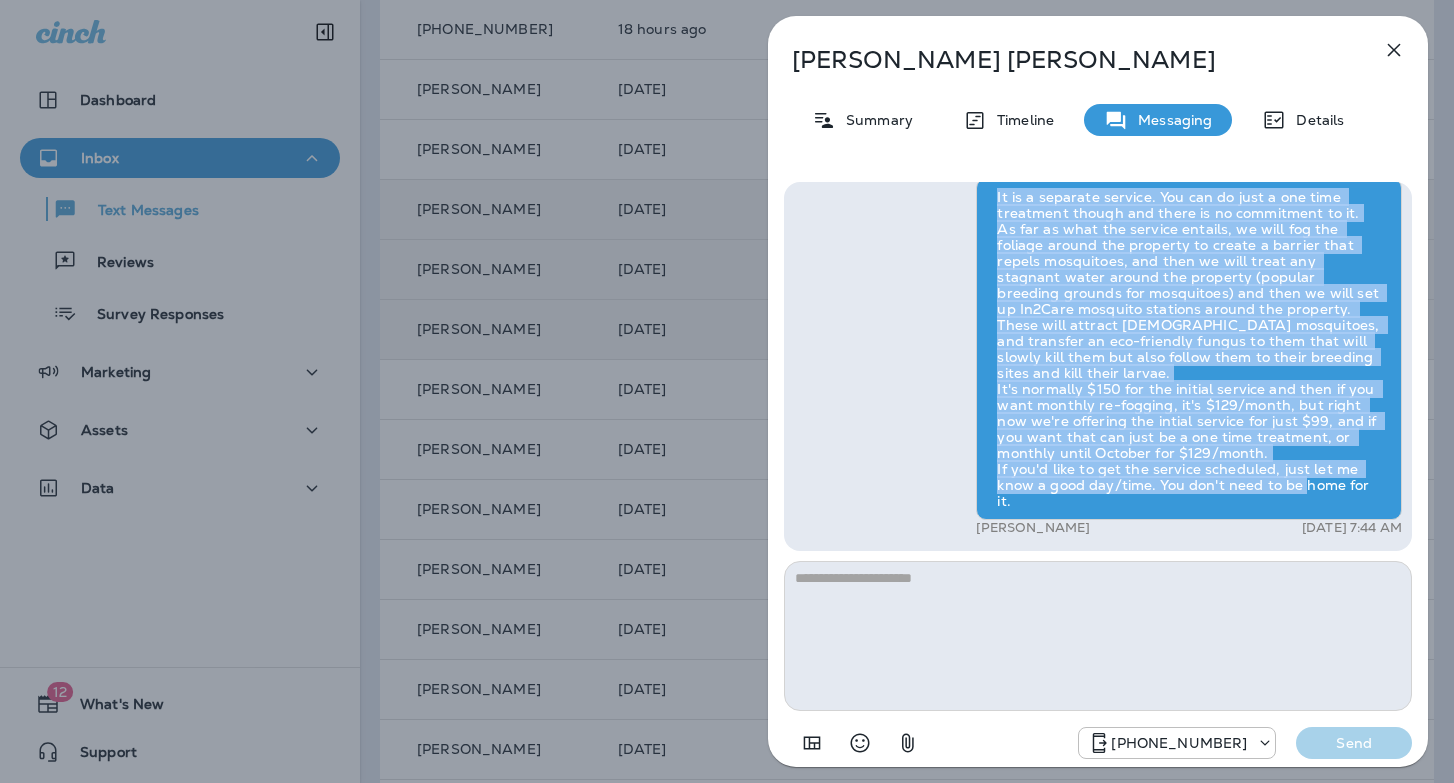 copy on "It is a separate service. You can do just a one time treatment though and there is no commitment to it.
As far as what the service entails, we will fog the foliage around the property to create a barrier that repels mosquitoes, and then we will treat any stagnant water around the property (popular breeding grounds for mosquitoes) and then we will set up In2Care mosquito stations around the property. These will attract [DEMOGRAPHIC_DATA] mosquitoes, and transfer an eco-friendly fungus to them that will slowly kill them but also follow them to their breeding sites and kill their larvae.
It's normally $150 for the initial service and then if you want monthly re-fogging, it's $129/month, but right now we're offering the intial service for just $99, and if you want that can just be a one time treatment, or monthly until October for $129/month.
If you'd like to get the service scheduled, just let me know a good day/time. You don't need to be home for it." 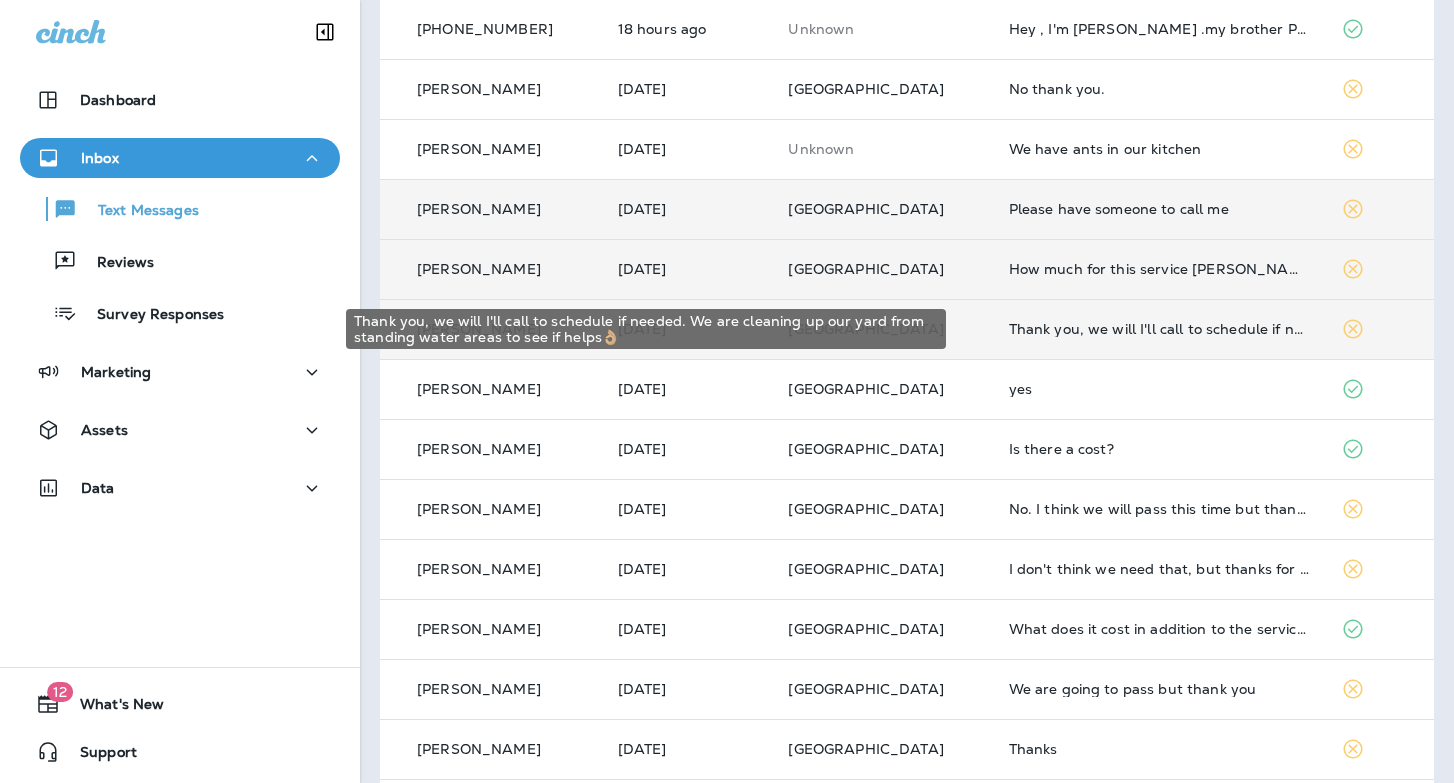click on "Thank you, we will I'll call to schedule if needed.  We are cleaning up our yard from standing water areas to see if helps👌🏼" at bounding box center [1159, 329] 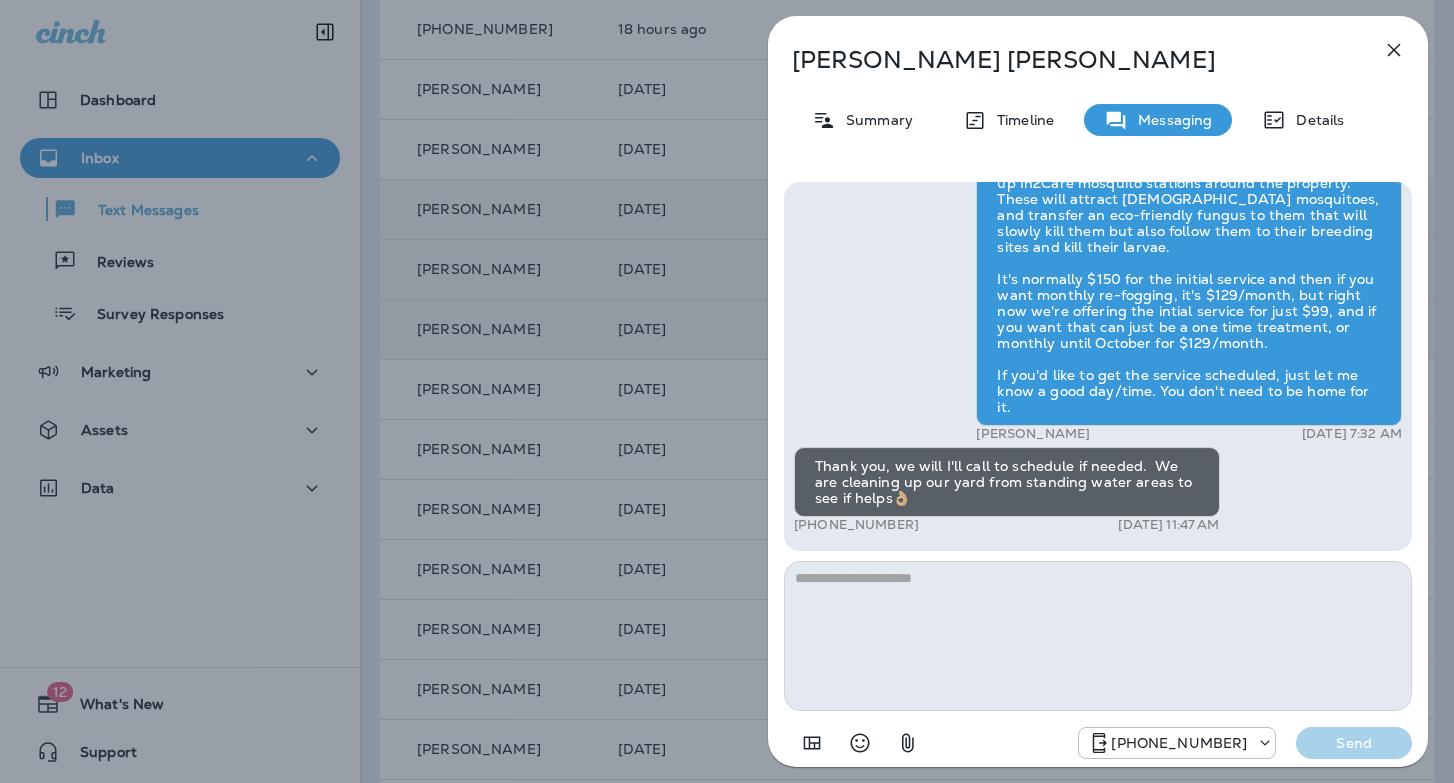 click at bounding box center [1098, 636] 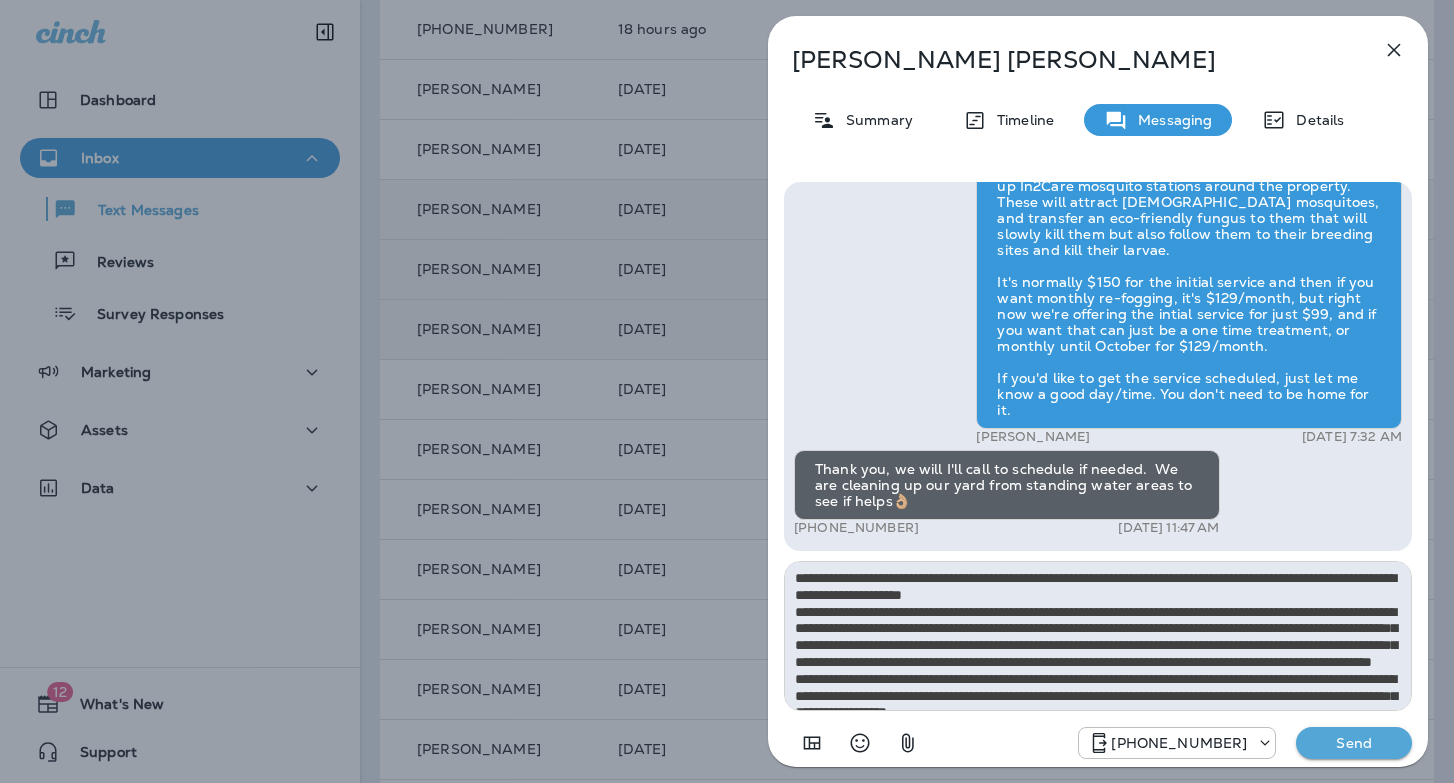 scroll, scrollTop: 61, scrollLeft: 0, axis: vertical 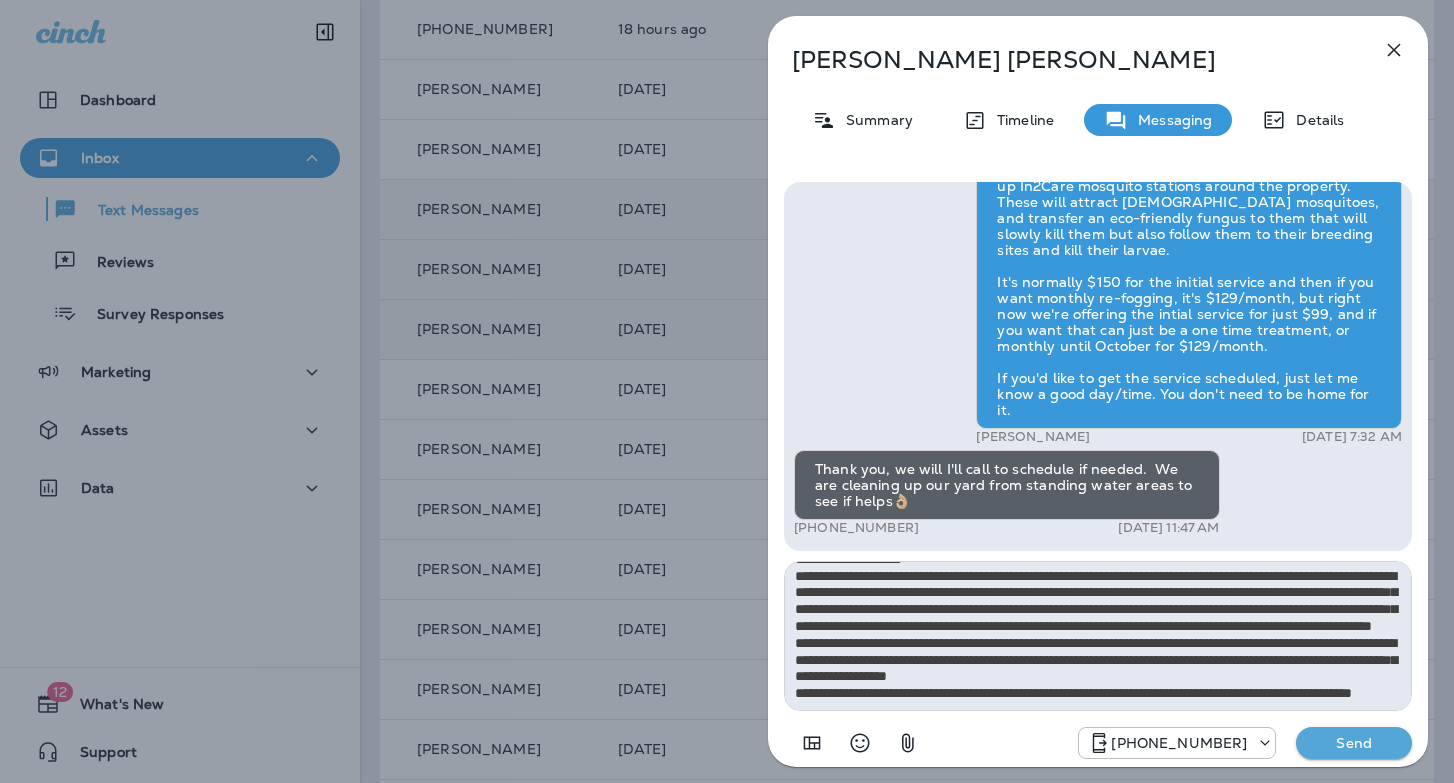 type on "**********" 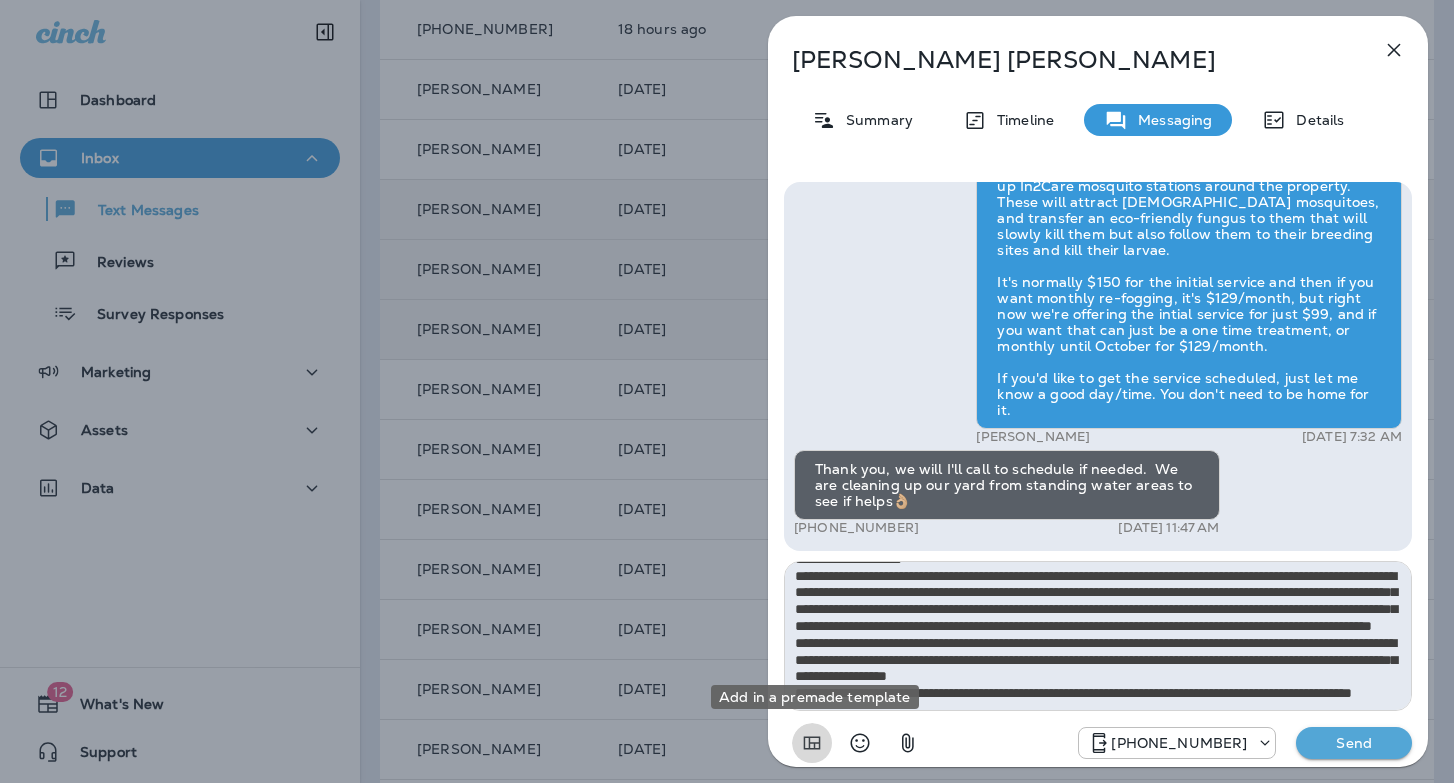 type 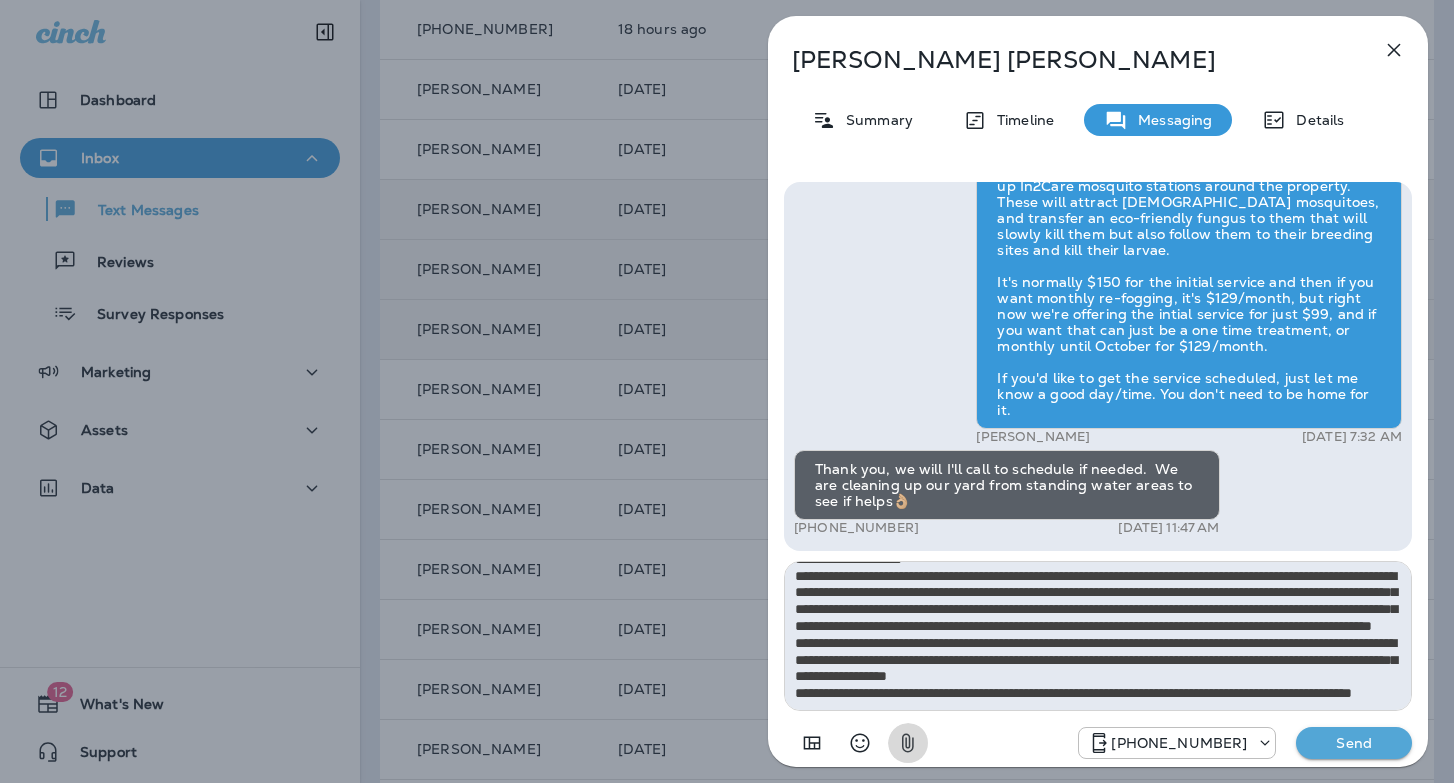 type 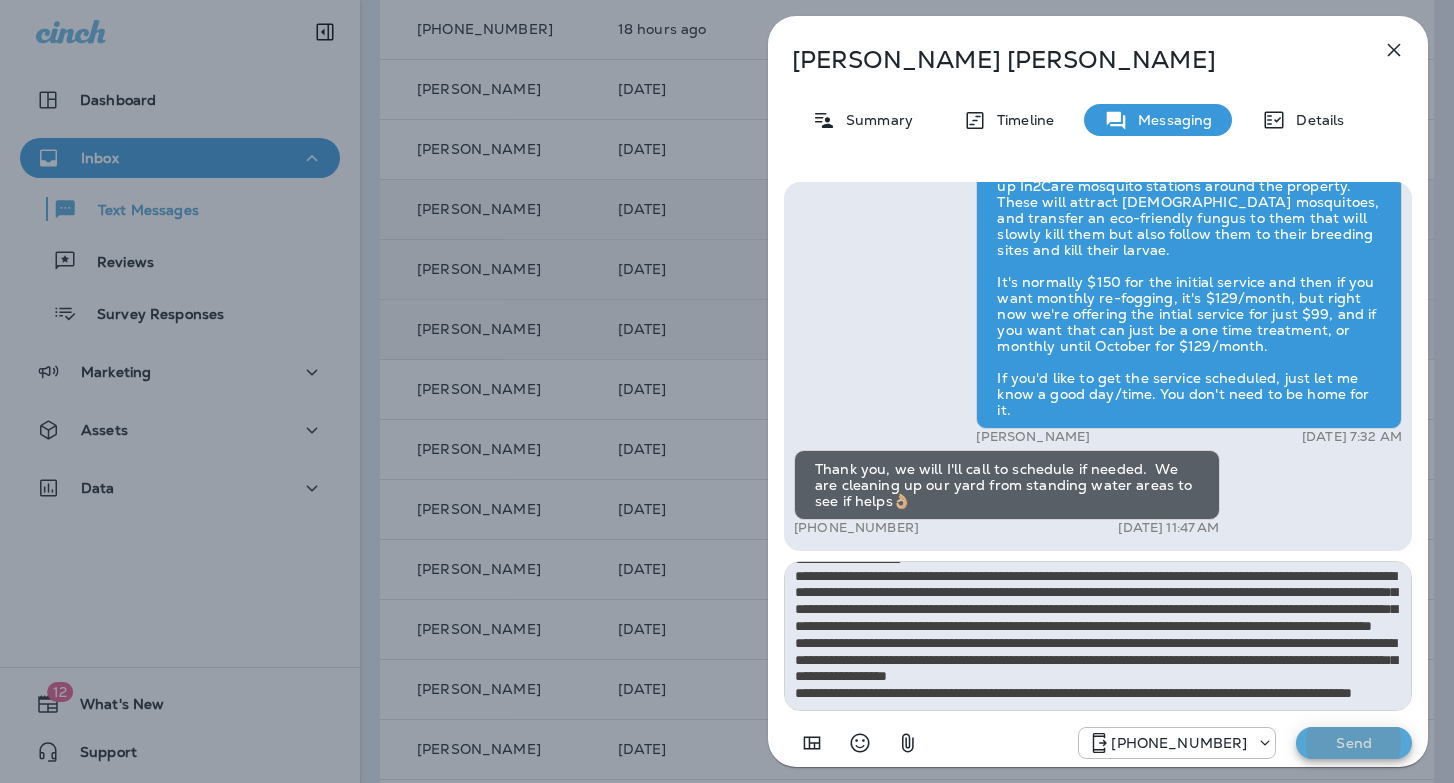 type 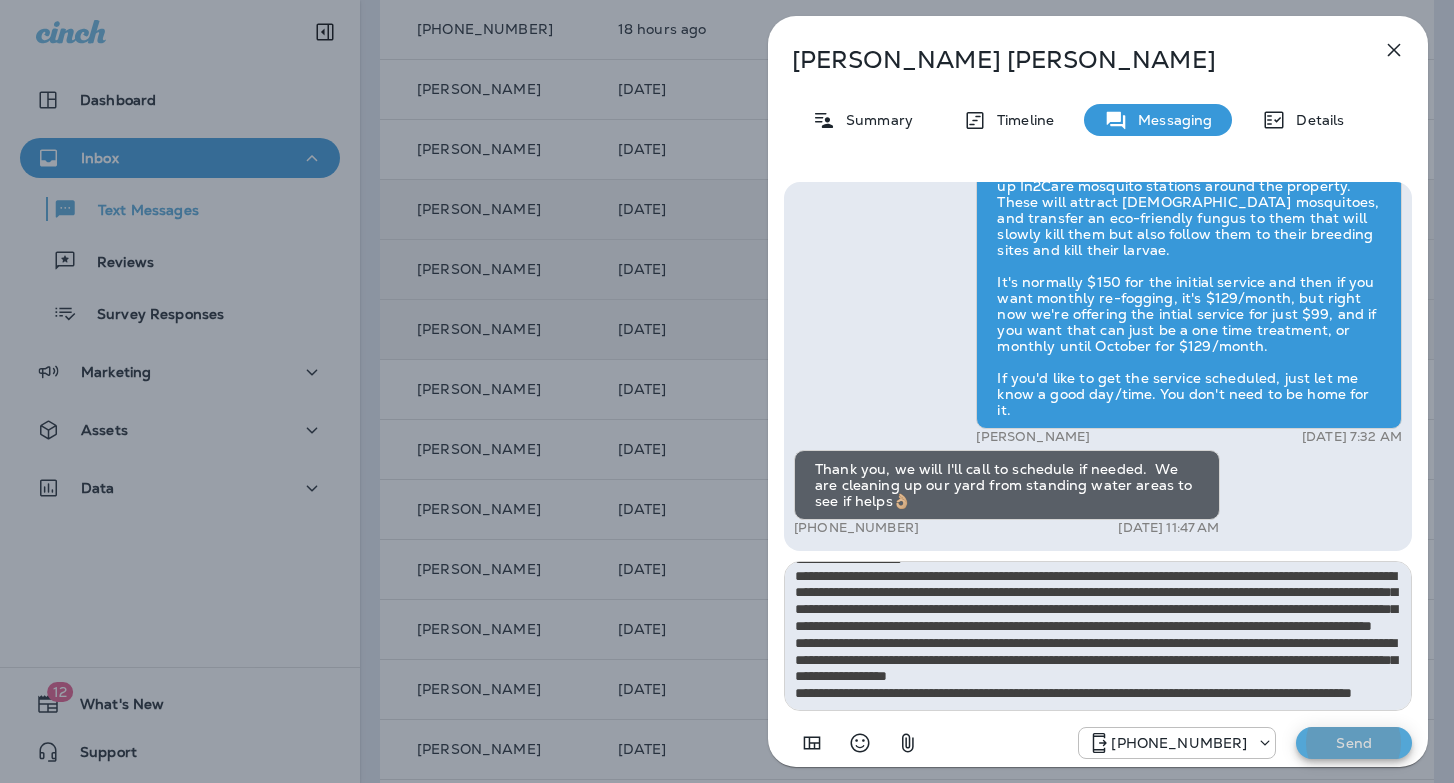 type 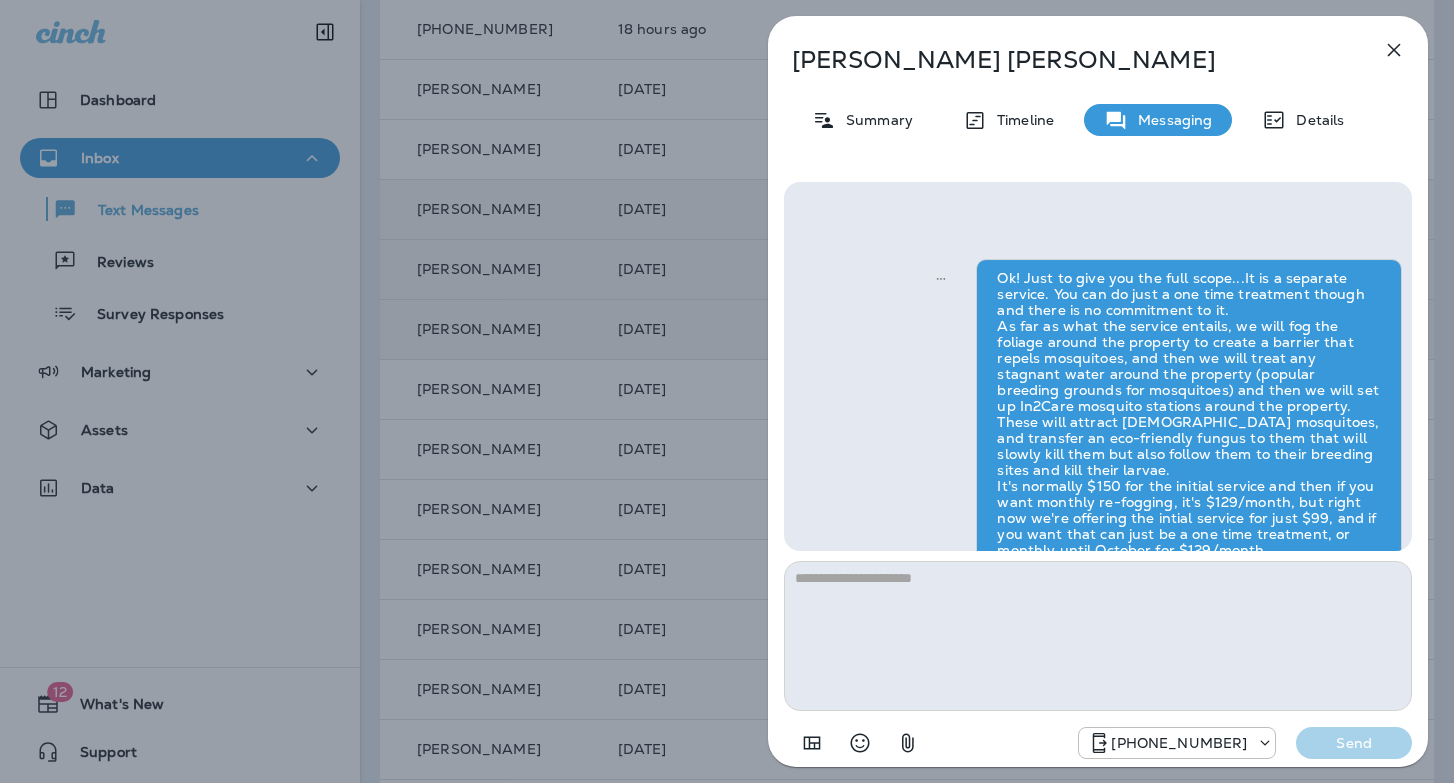 scroll, scrollTop: 0, scrollLeft: 0, axis: both 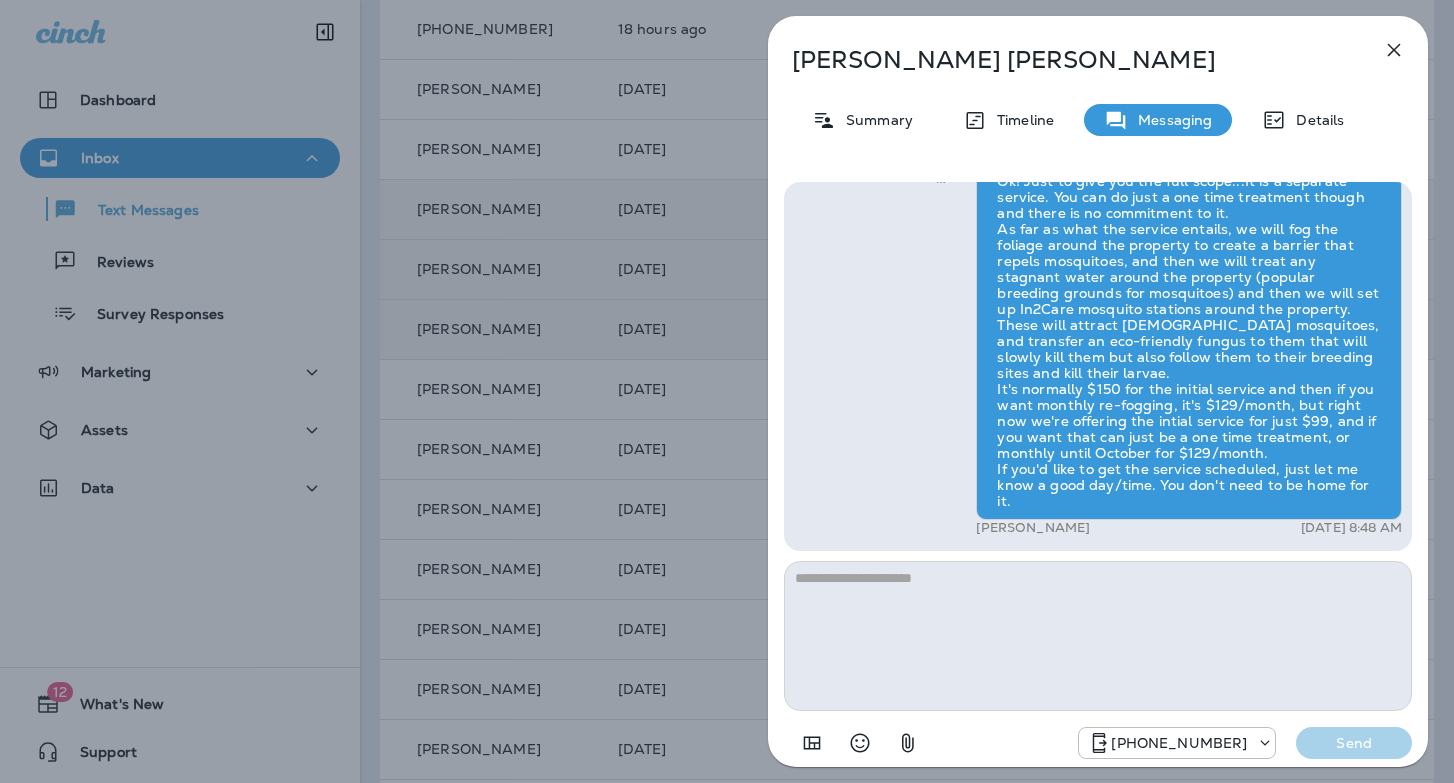 click on "[PERSON_NAME] Summary   Timeline   Messaging   Details   Hi,  [PERSON_NAME] , this is [PERSON_NAME] with Moxie Pest Control. We know Summer brings out the mosquitoes—and with the Summer season here, I’d love to get you on our schedule to come help take care of that. Just reply here if you're interested, and I'll let you know the details!
Reply STOP to optout +18174823792 [DATE] 10:49 AM Yes +1 (808) 343-5715 [DATE] 9:07 PM [PERSON_NAME] [DATE] 7:32 AM Thank you, we will I'll call to schedule if needed.  We are cleaning up our yard from standing water areas to see if helps👌🏼 +1 (808) 343-5715 [DATE] 11:47 AM   [PERSON_NAME] [DATE] 8:48 AM [PHONE_NUMBER] Send" at bounding box center [727, 391] 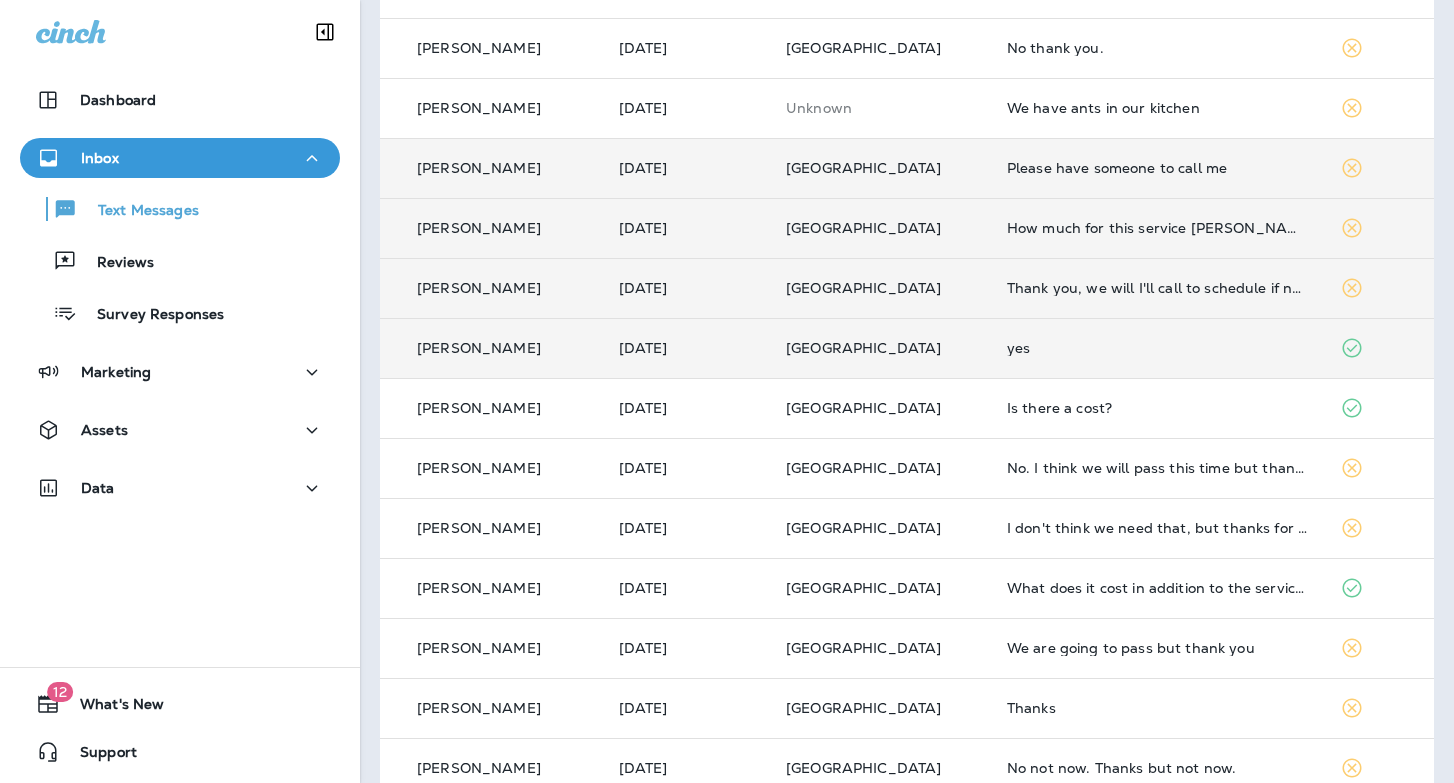 scroll, scrollTop: 312, scrollLeft: 0, axis: vertical 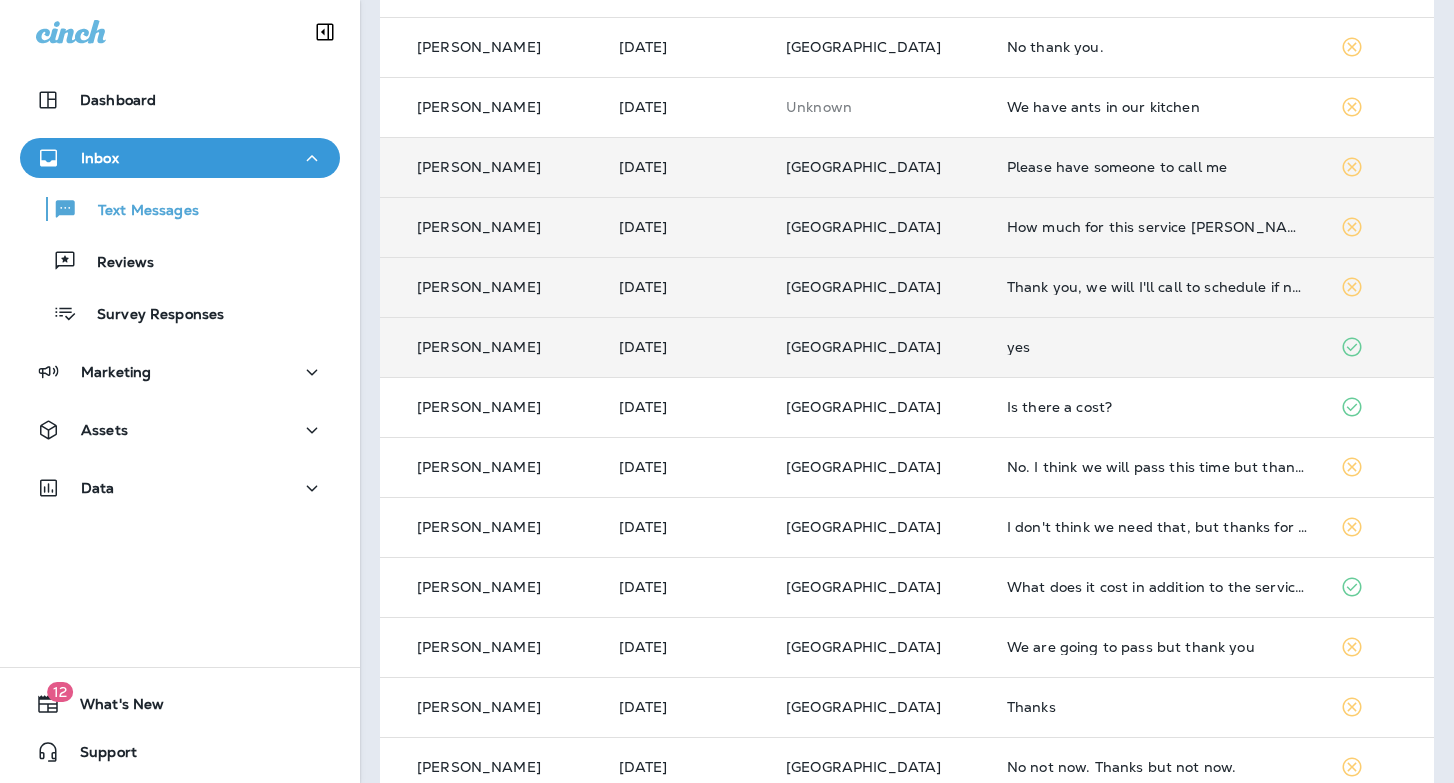 click on "yes" at bounding box center (1158, 347) 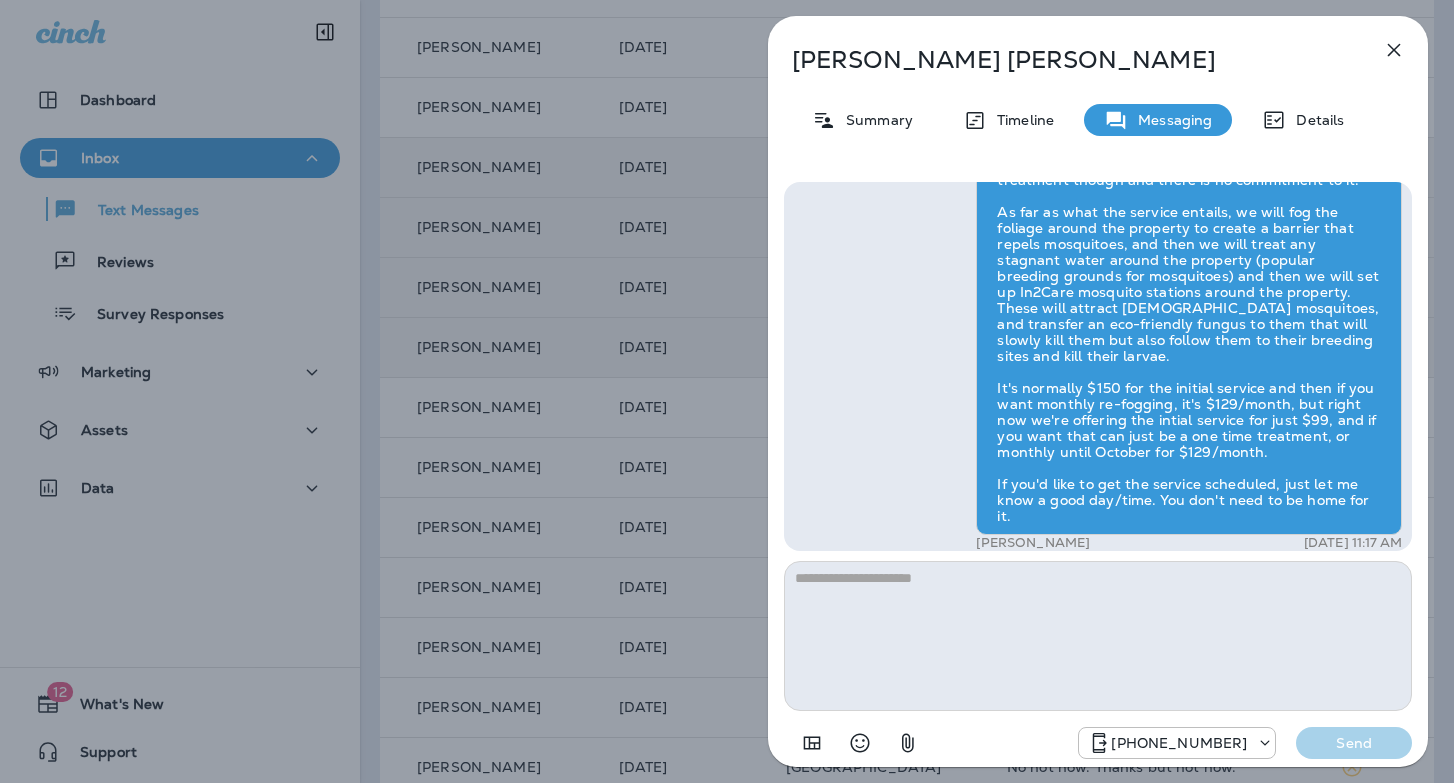scroll, scrollTop: 1, scrollLeft: 0, axis: vertical 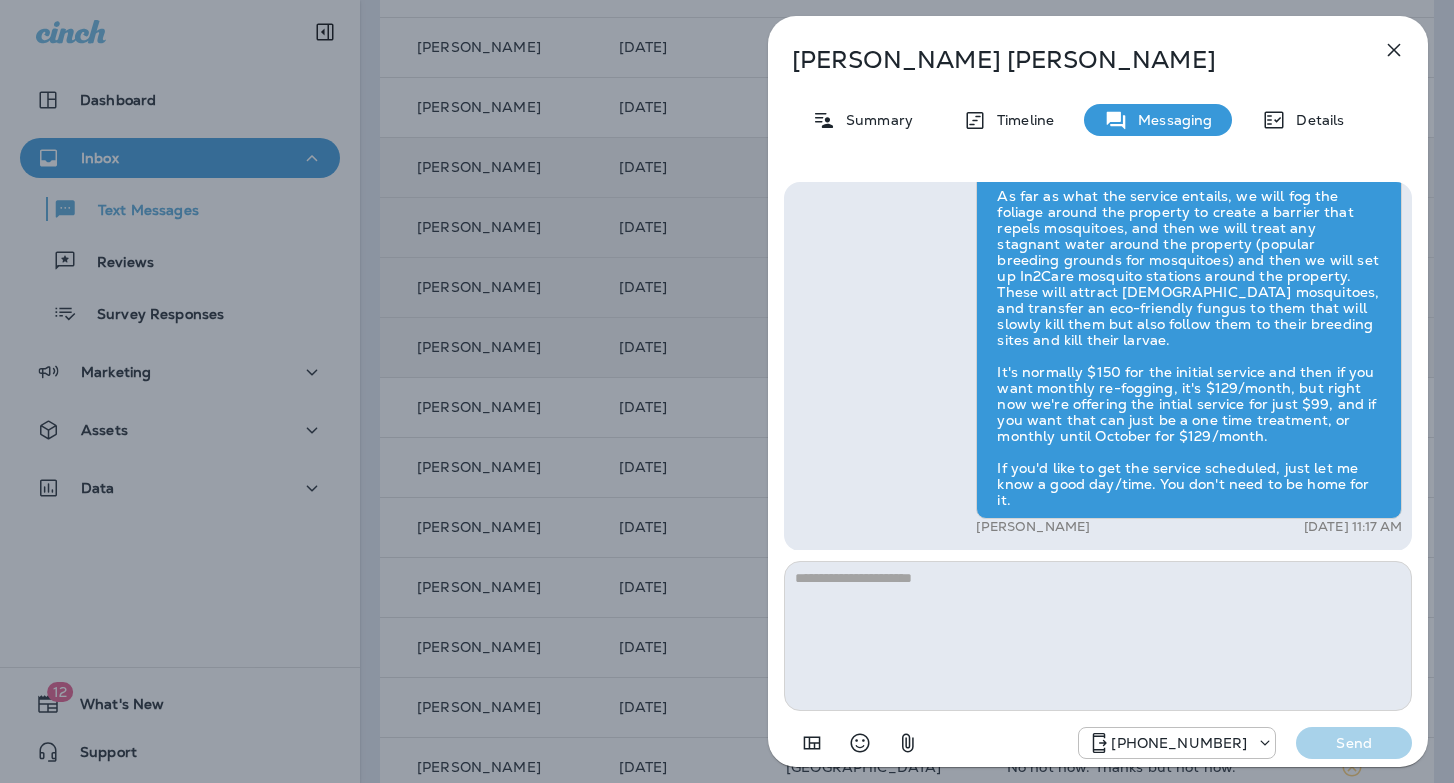 click at bounding box center (1098, 636) 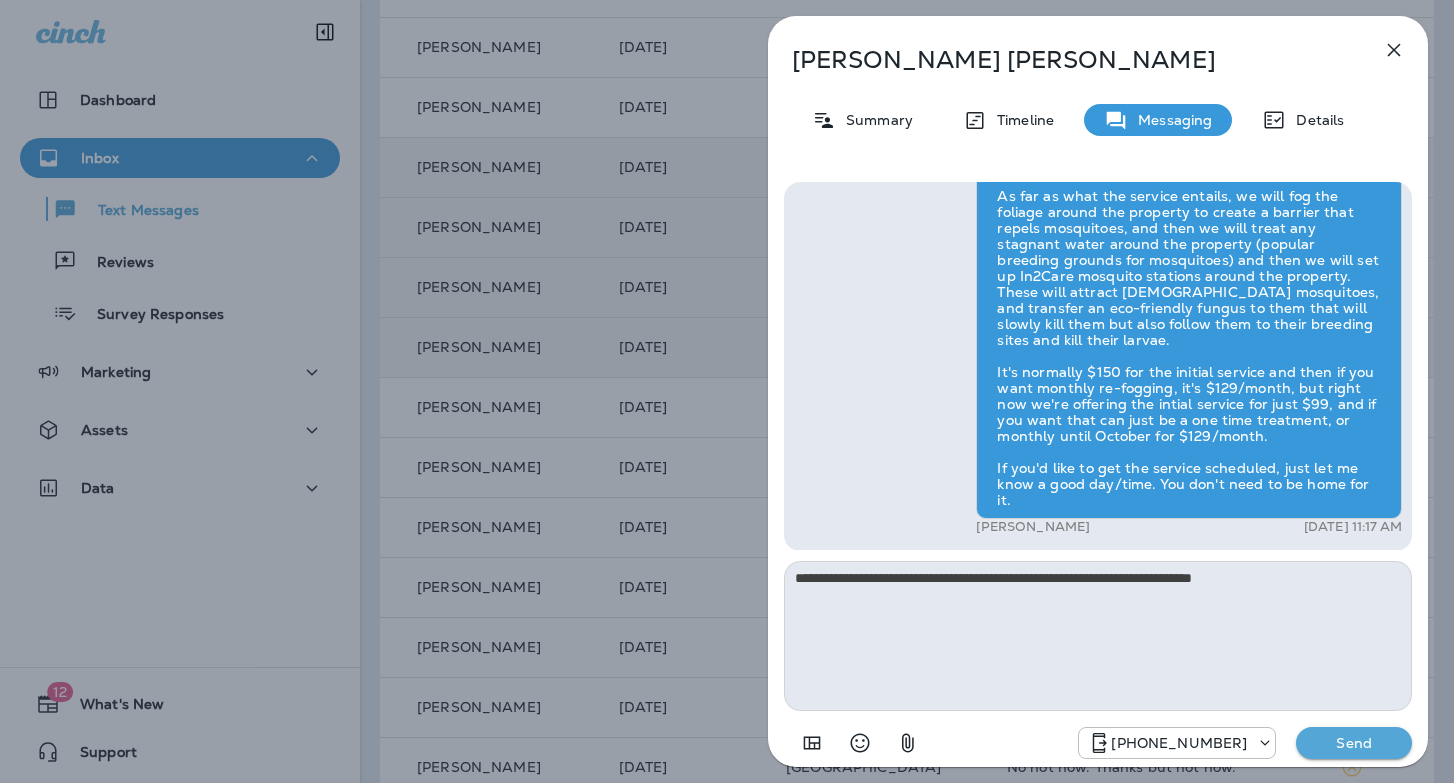 type on "**********" 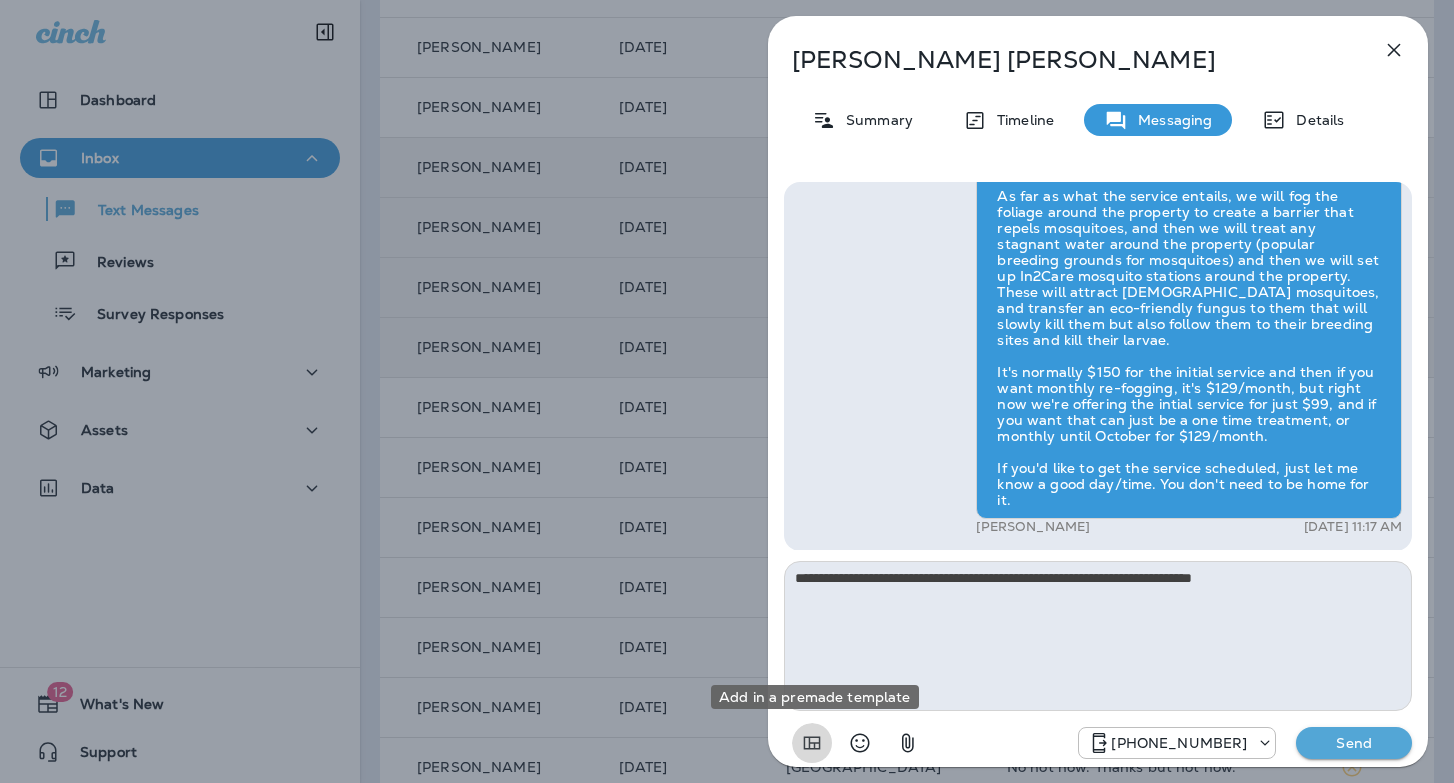 type 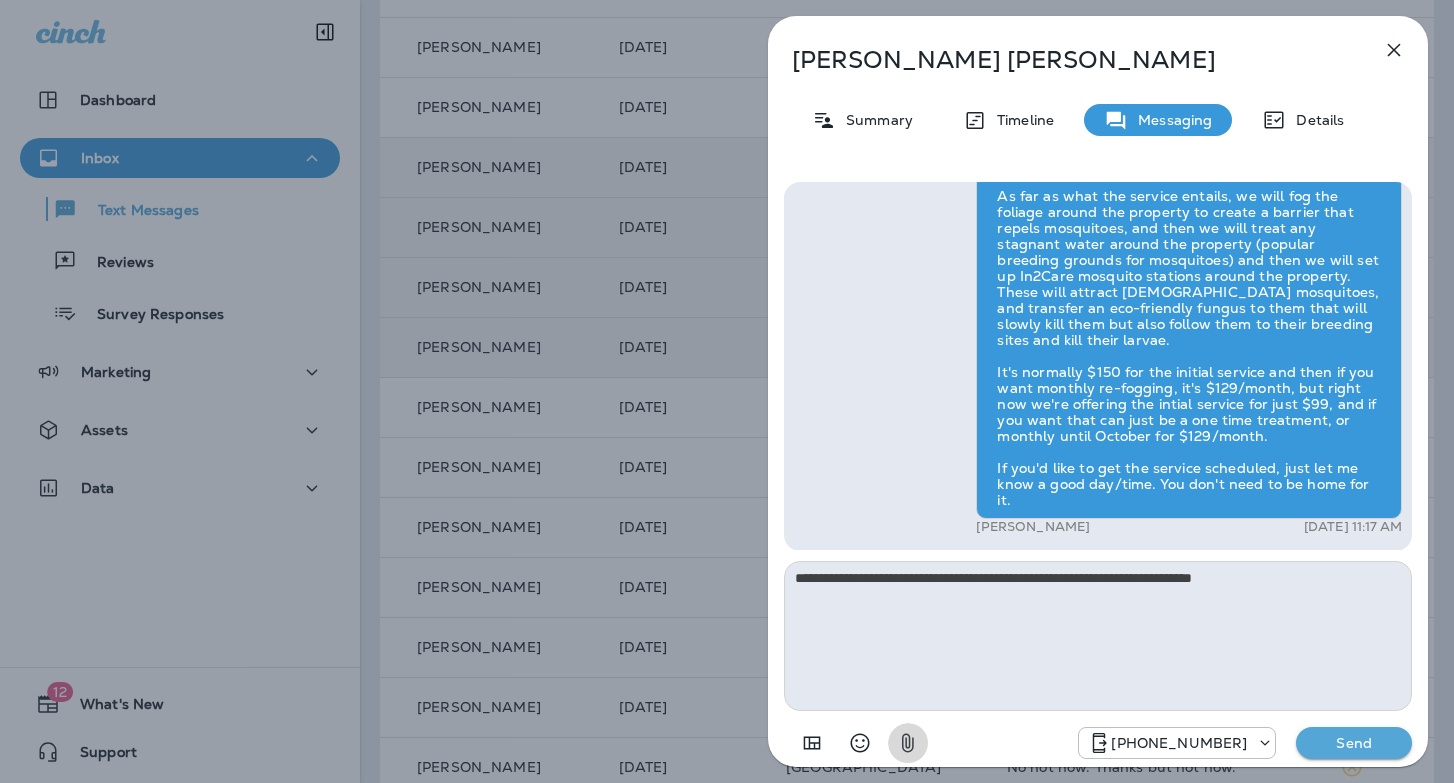 type 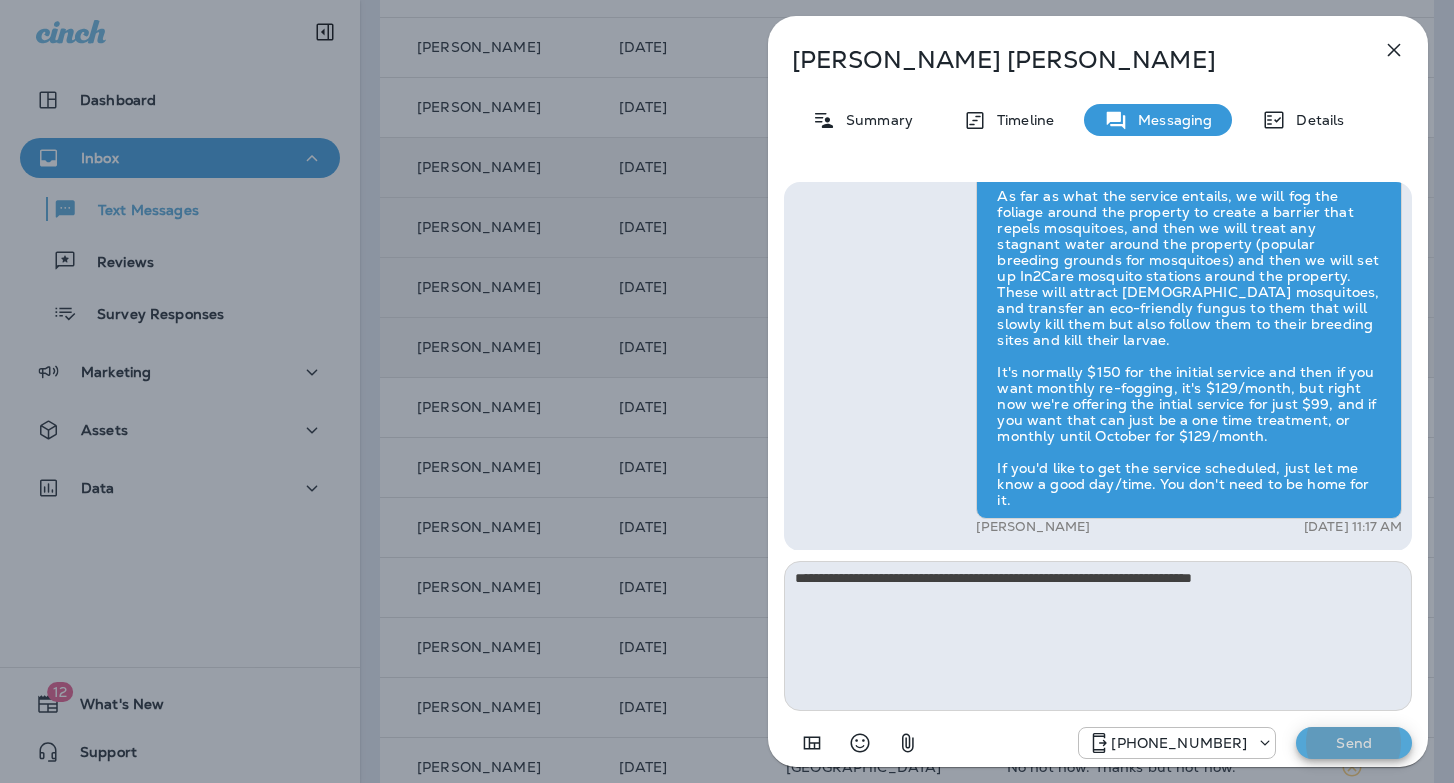type 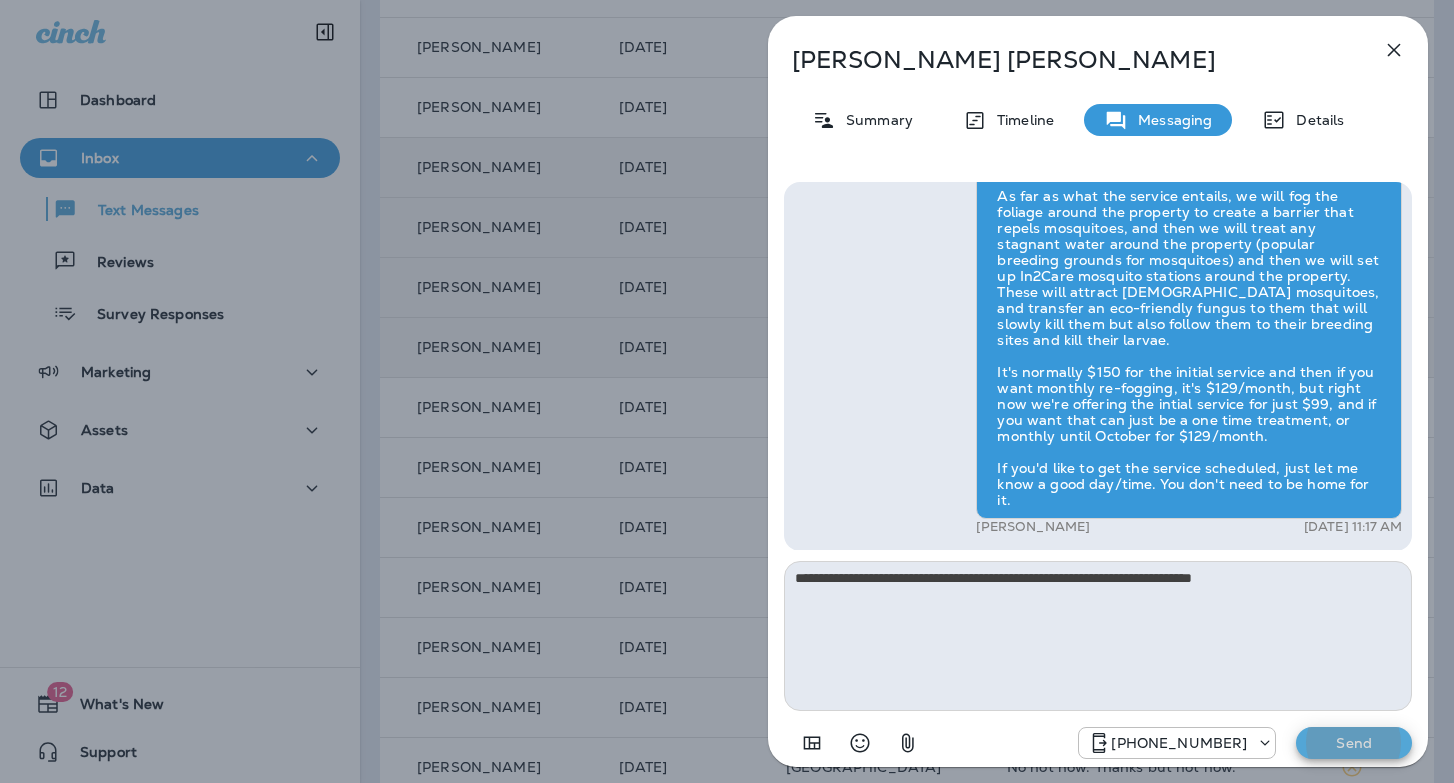 click on "Send" at bounding box center (1354, 743) 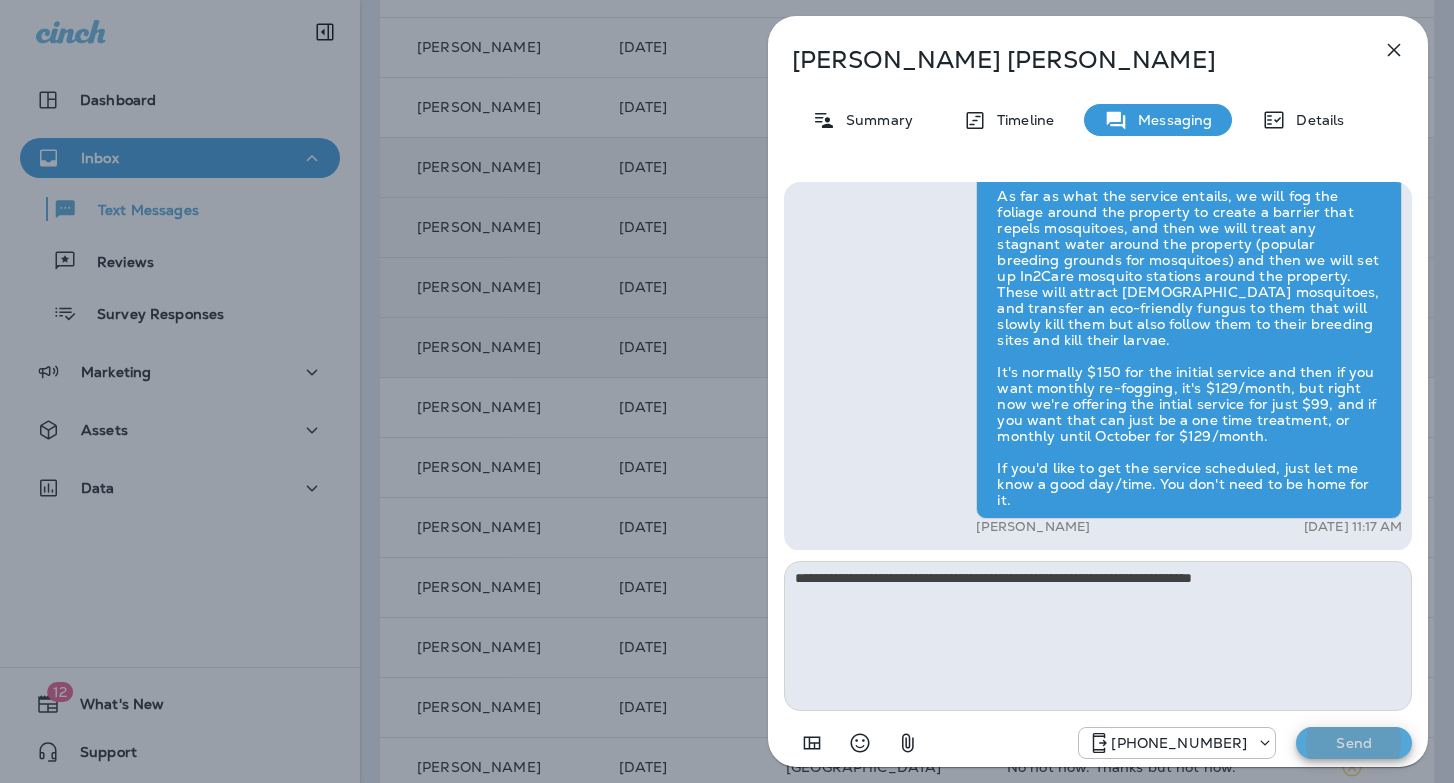 type 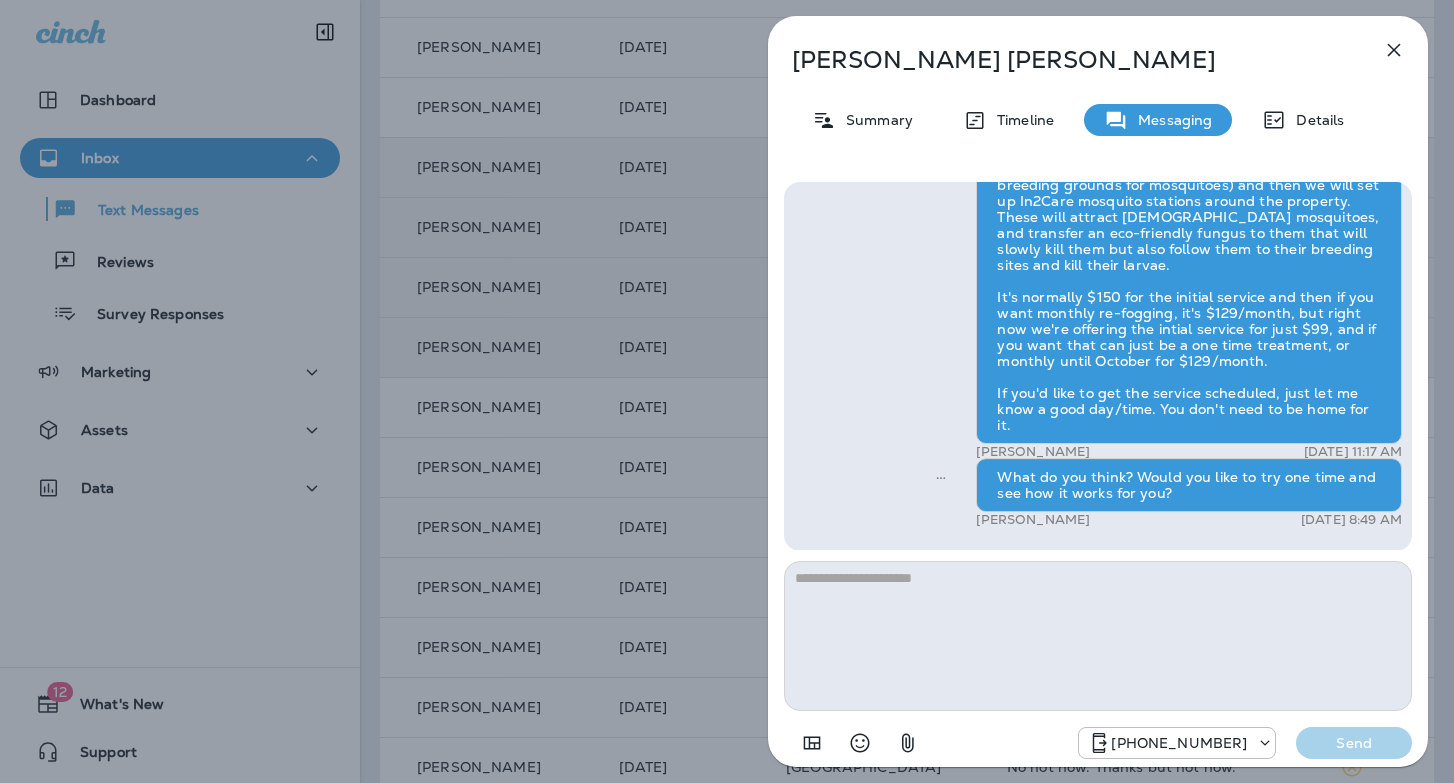 click on "[PERSON_NAME] Summary   Timeline   Messaging   Details   Hi,  [PERSON_NAME] , this is [PERSON_NAME] with Moxie Pest Control. We know Summer brings out the mosquitoes—and with the Summer season here, I’d love to get you on our schedule to come help take care of that. Just reply here if you're interested, and I'll let you know the details!
Reply STOP to optout +18174823792 [DATE] 10:24 AM yes +1 (720) 436-5015 [DATE] 11:16 AM [PERSON_NAME] [DATE] 11:17 AM   What do you think? Would you like to try one time and see how it works for you? [PERSON_NAME] [DATE] 8:49 AM [PHONE_NUMBER] Send" at bounding box center (727, 391) 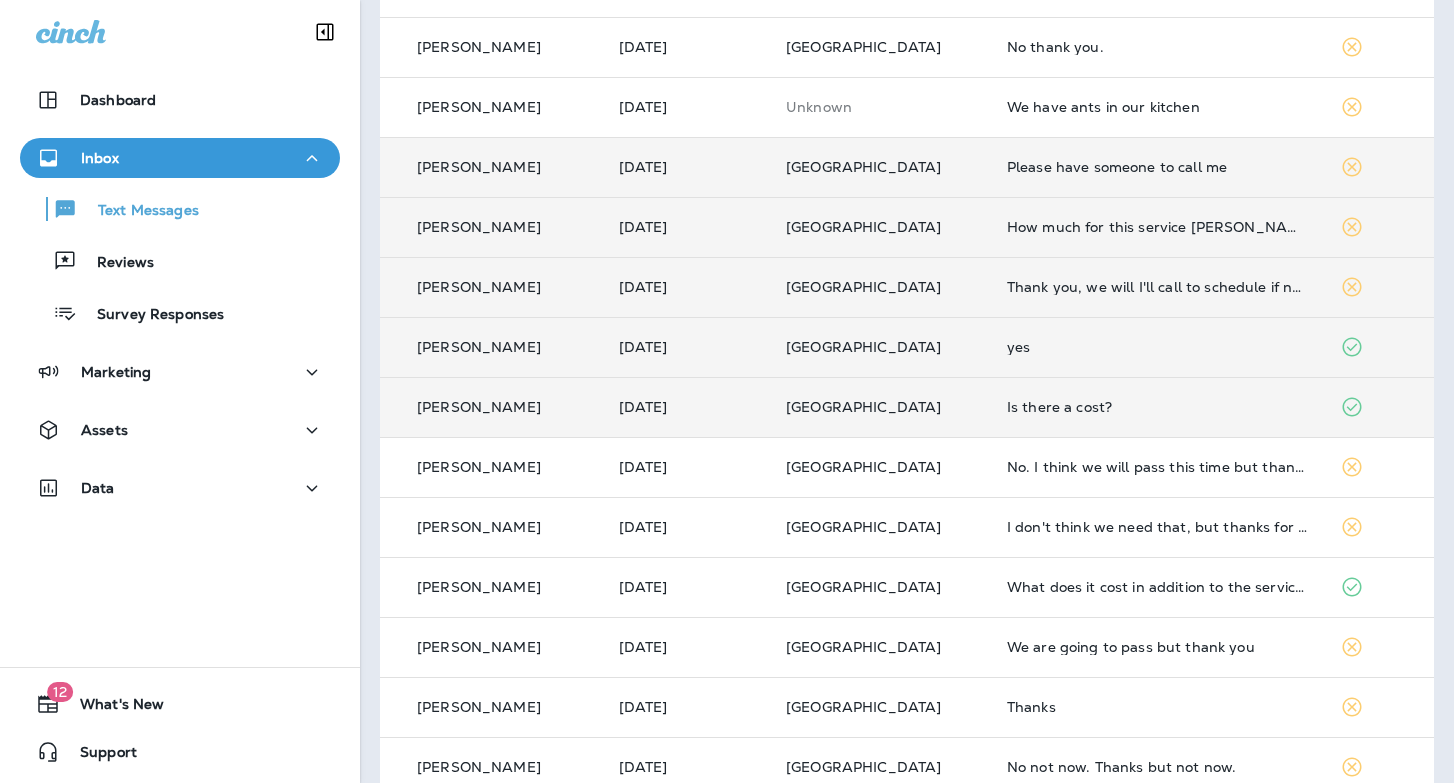 click on "Is there a cost?" at bounding box center (1158, 407) 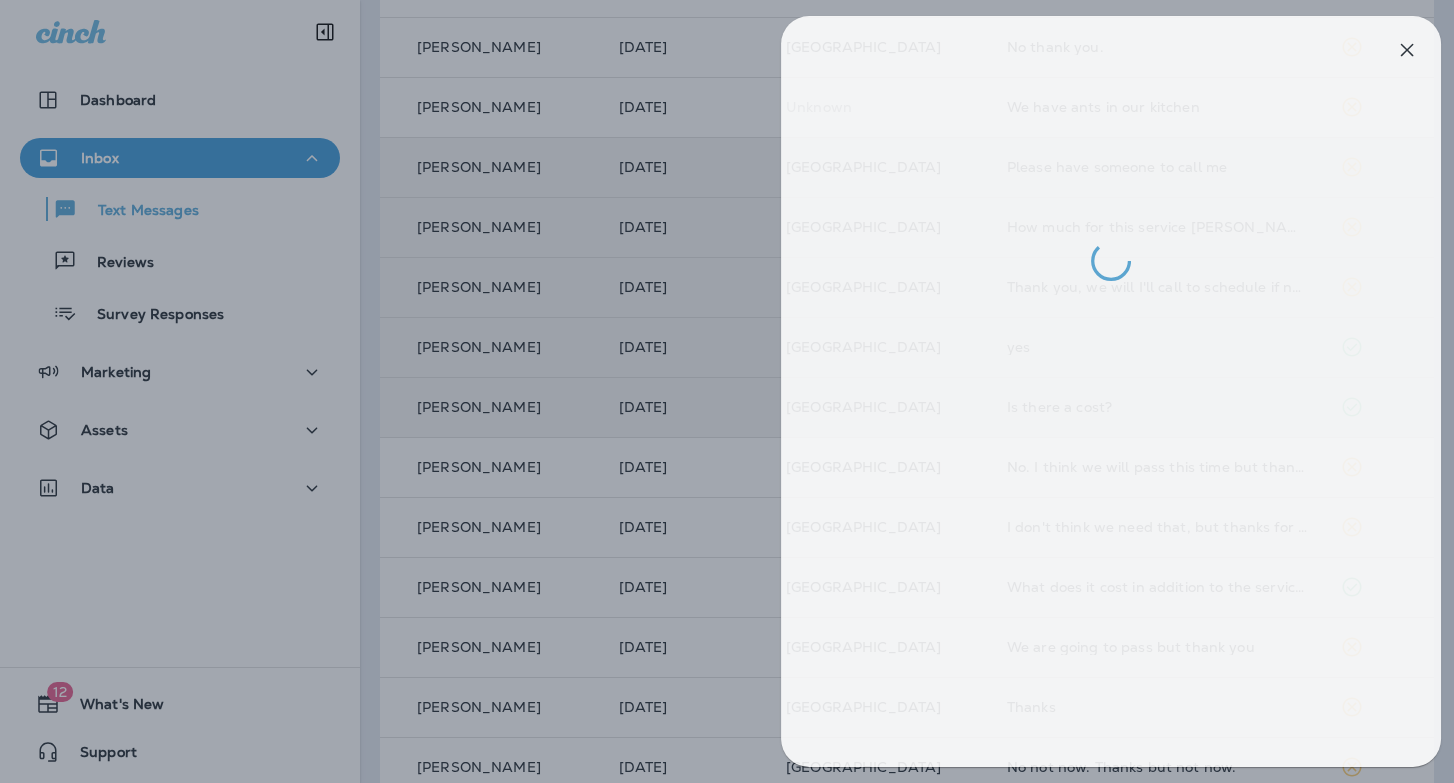 click at bounding box center (740, 391) 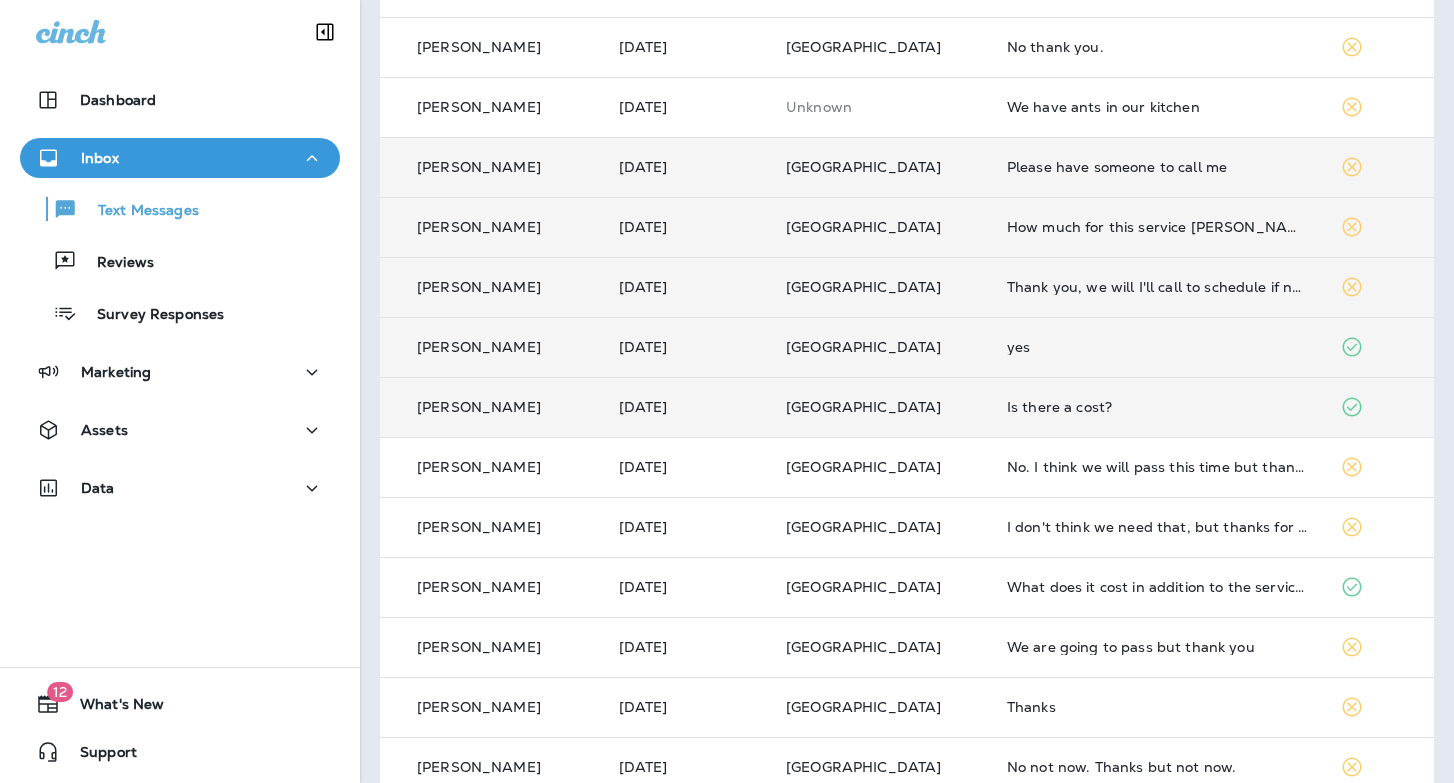 click on "Is there a cost?" at bounding box center [1158, 407] 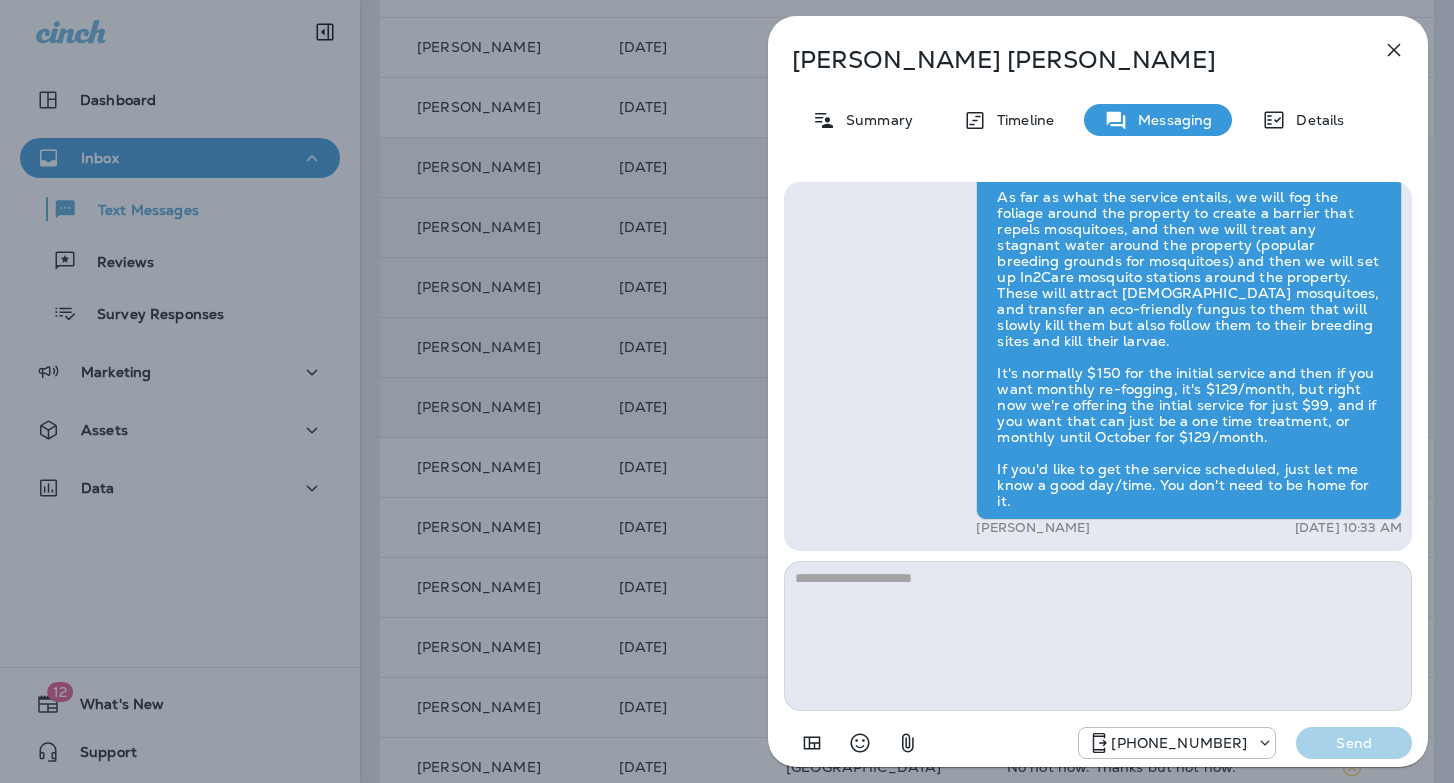 click on "[PERSON_NAME] Summary   Timeline   Messaging   Details   Hi,  [PERSON_NAME] , this is [PERSON_NAME] with Moxie Pest Control. We know Summer brings out the mosquitoes—and with the Summer season here, I’d love to get you on our schedule to come help take care of that. Just reply here if you're interested, and I'll let you know the details!
Reply STOP to optout +18174823792 [DATE] 9:11 AM Is there a cost? +1 (303) 710-2467 [DATE] 10:32 AM [PERSON_NAME] [DATE] 10:33 AM [PHONE_NUMBER] Send" at bounding box center [727, 391] 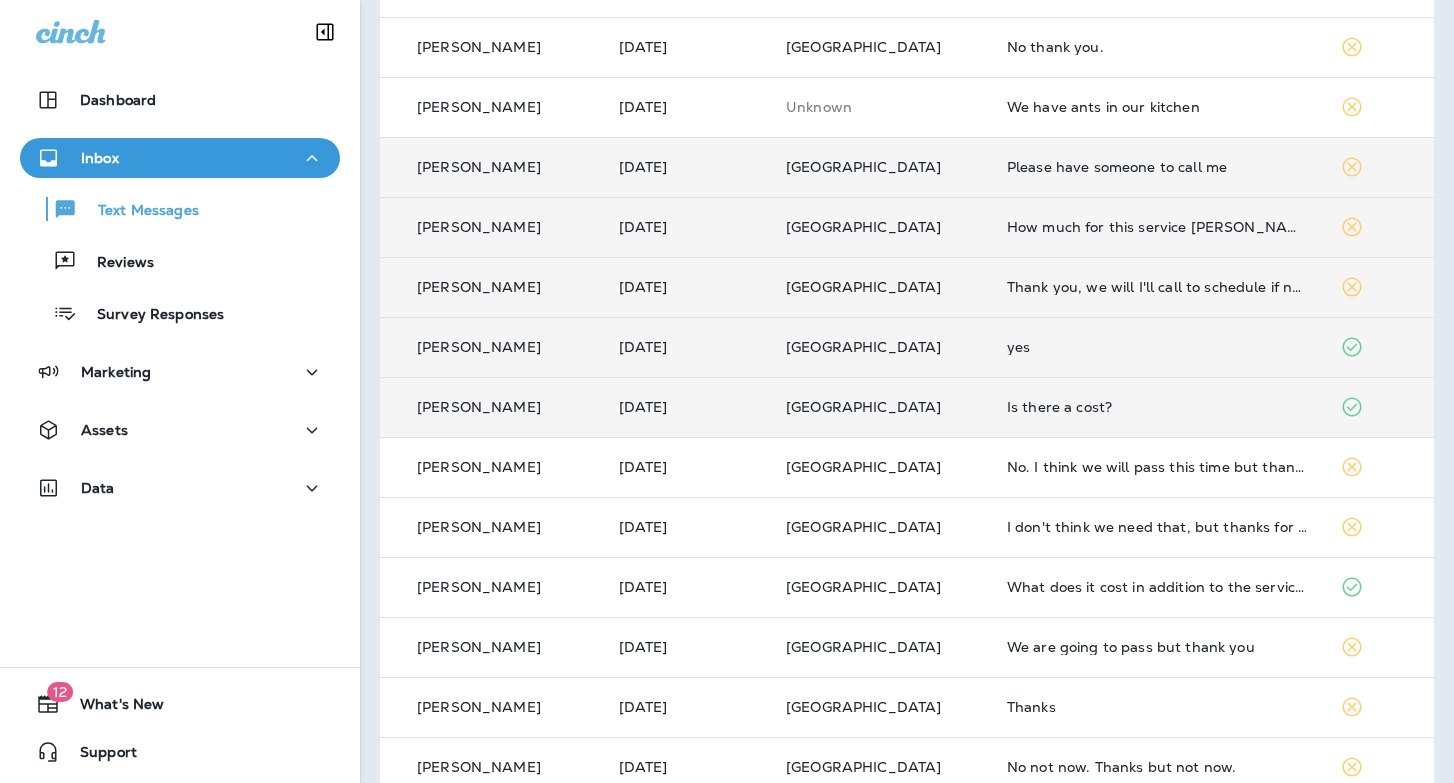 click on "yes" at bounding box center [1158, 347] 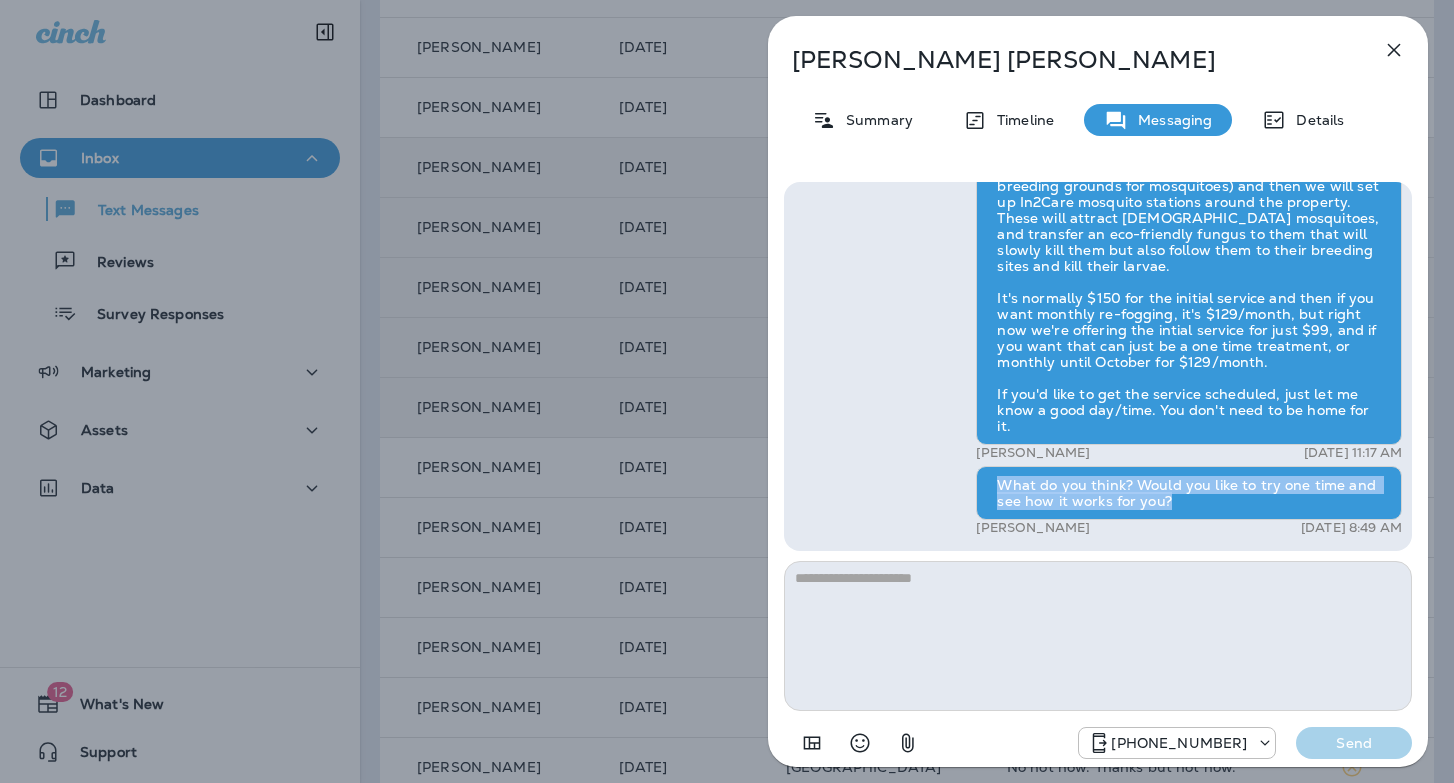 drag, startPoint x: 1181, startPoint y: 504, endPoint x: 972, endPoint y: 488, distance: 209.61154 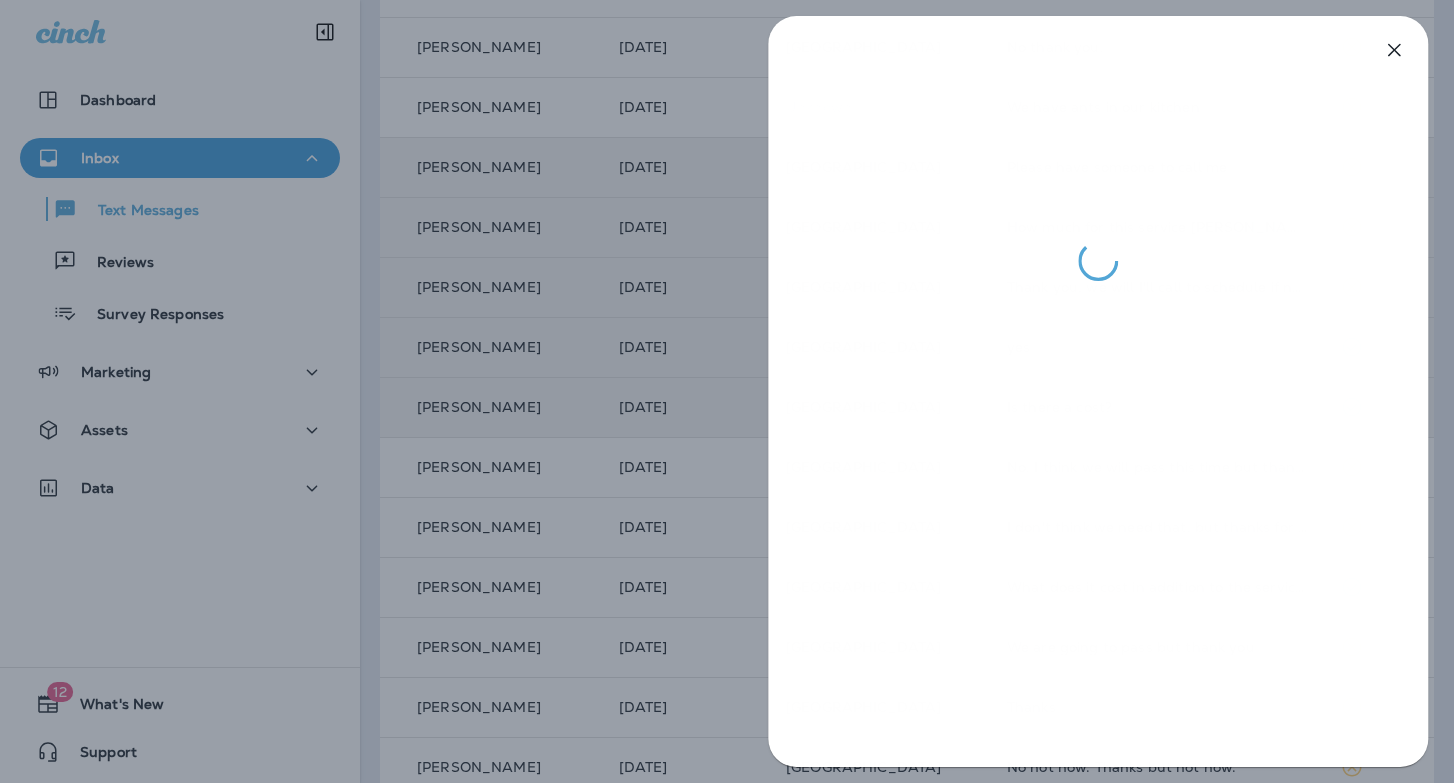 click at bounding box center [727, 391] 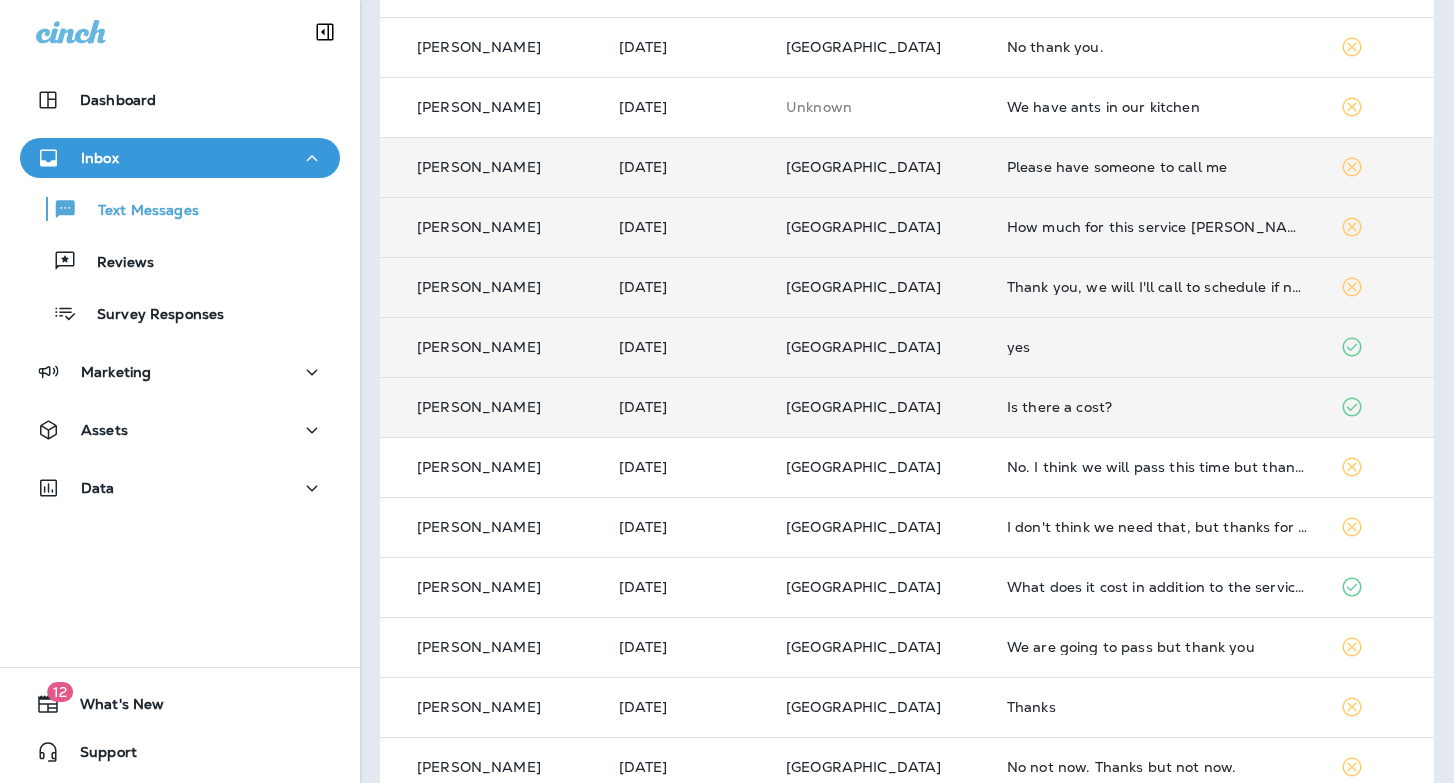 click on "Is there a cost?" at bounding box center (1158, 407) 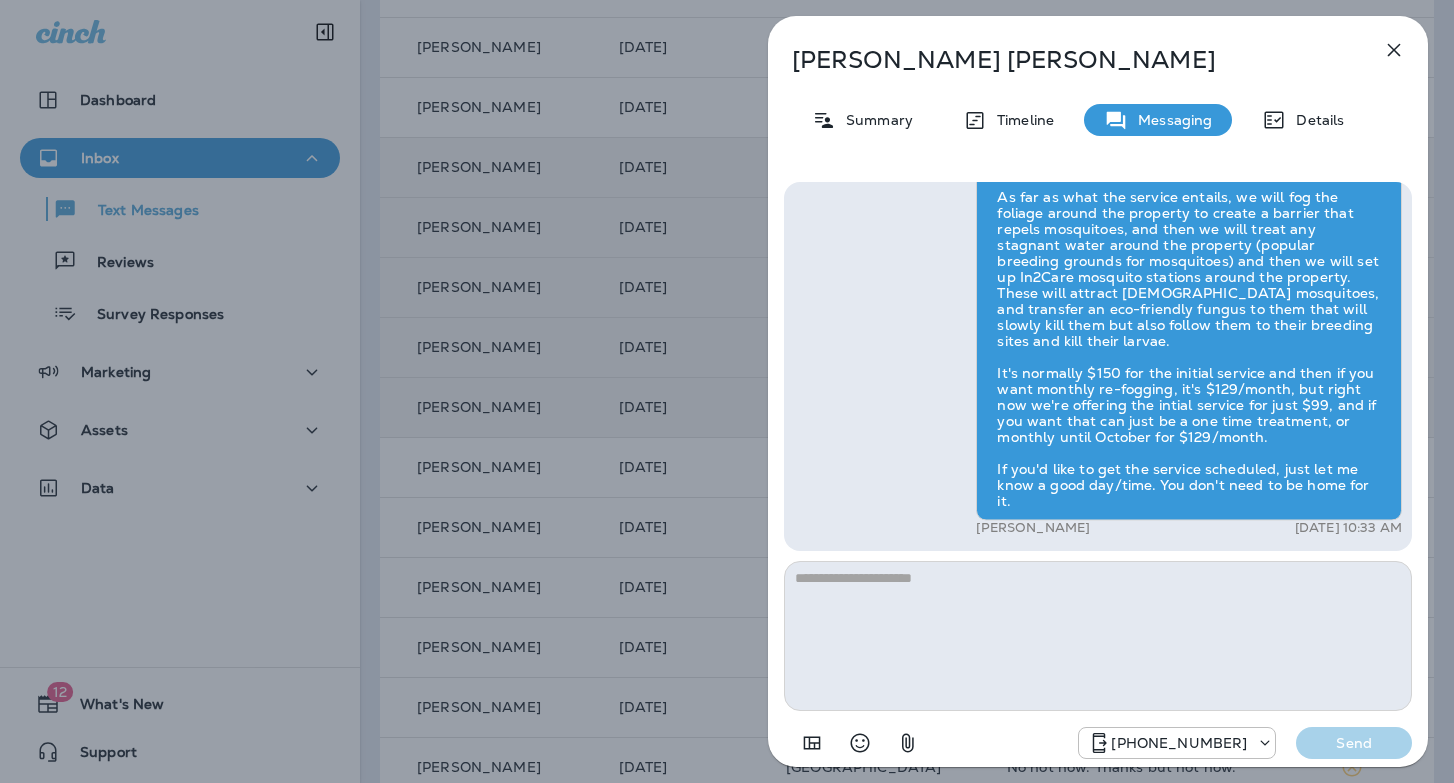 click at bounding box center [1098, 636] 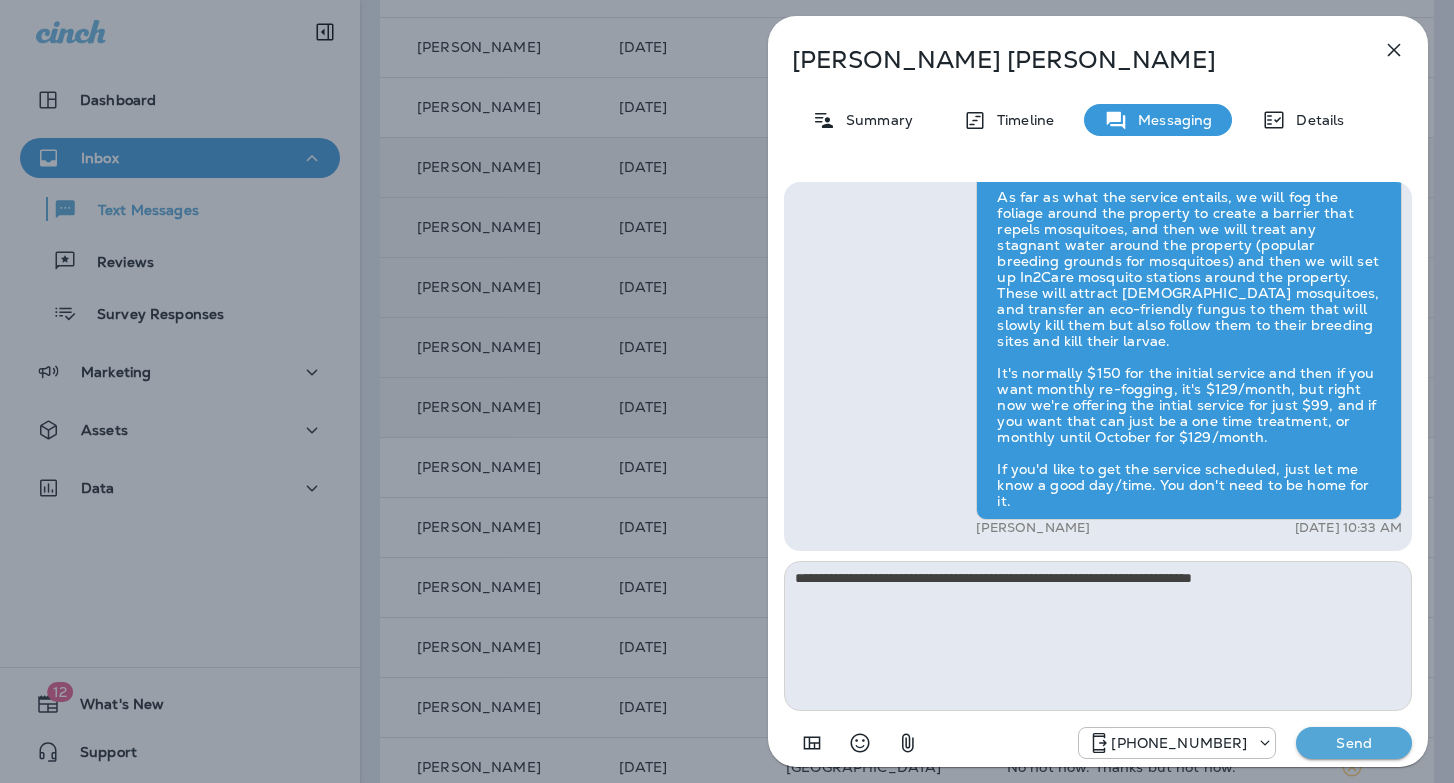 type on "**********" 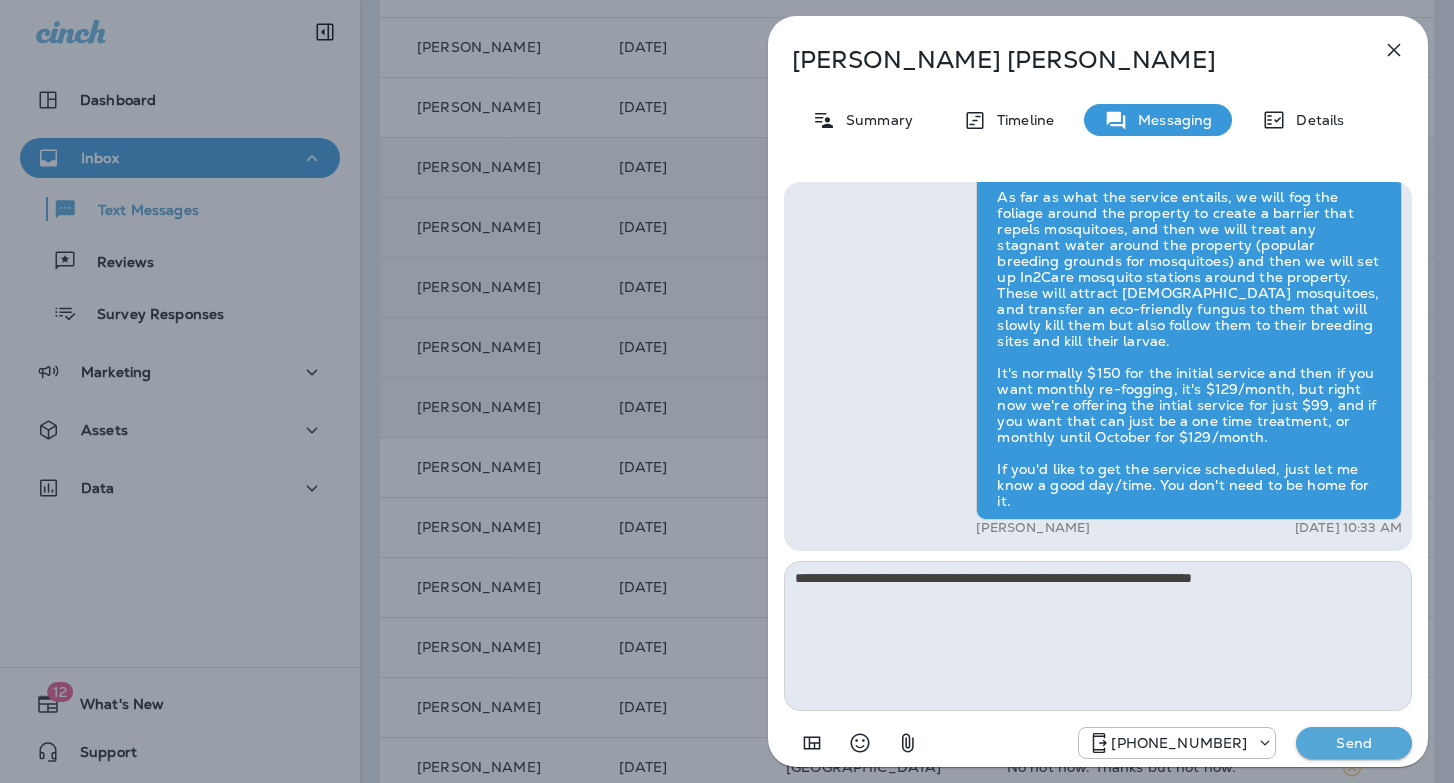 type 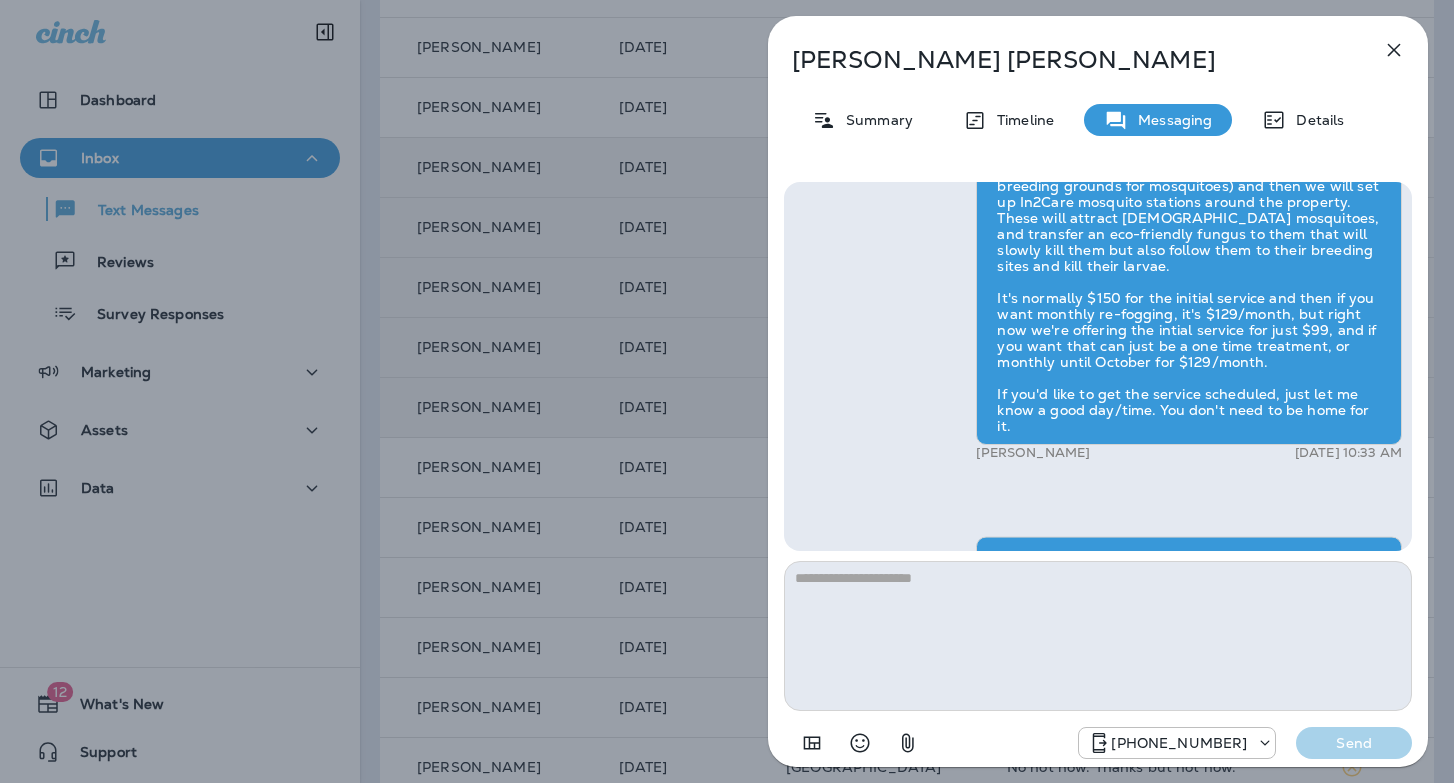 click on "[PERSON_NAME] Summary   Timeline   Messaging   Details   Hi,  [PERSON_NAME] , this is [PERSON_NAME] with Moxie Pest Control. We know Summer brings out the mosquitoes—and with the Summer season here, I’d love to get you on our schedule to come help take care of that. Just reply here if you're interested, and I'll let you know the details!
Reply STOP to optout +18174823792 [DATE] 9:11 AM Is there a cost? +1 (303) 710-2467 [DATE] 10:32 AM [PERSON_NAME] [DATE] 10:33 AM   What do you think? Would you like to try one time and see how it works for you? [PERSON_NAME] [DATE] 8:49 AM [PHONE_NUMBER] Send" at bounding box center [727, 391] 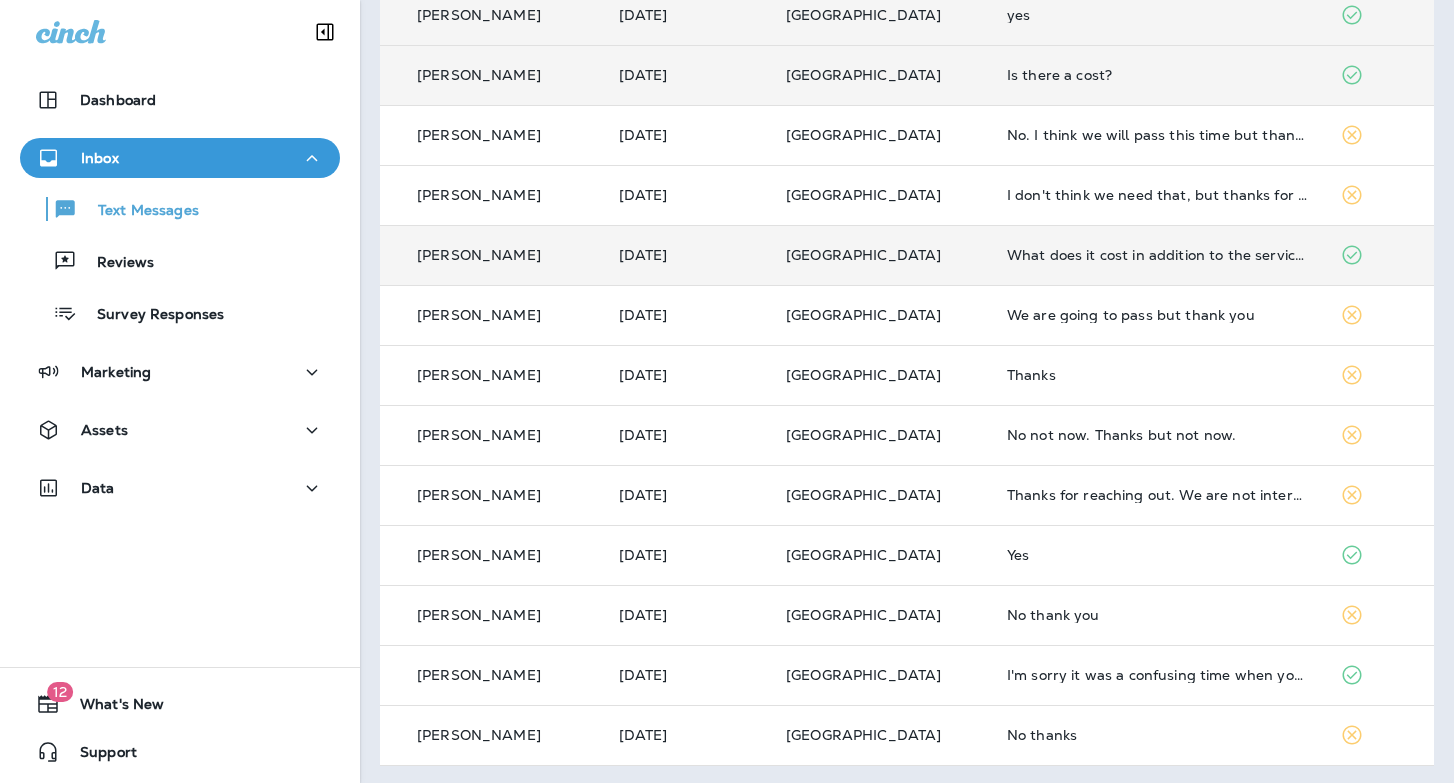 scroll, scrollTop: 647, scrollLeft: 0, axis: vertical 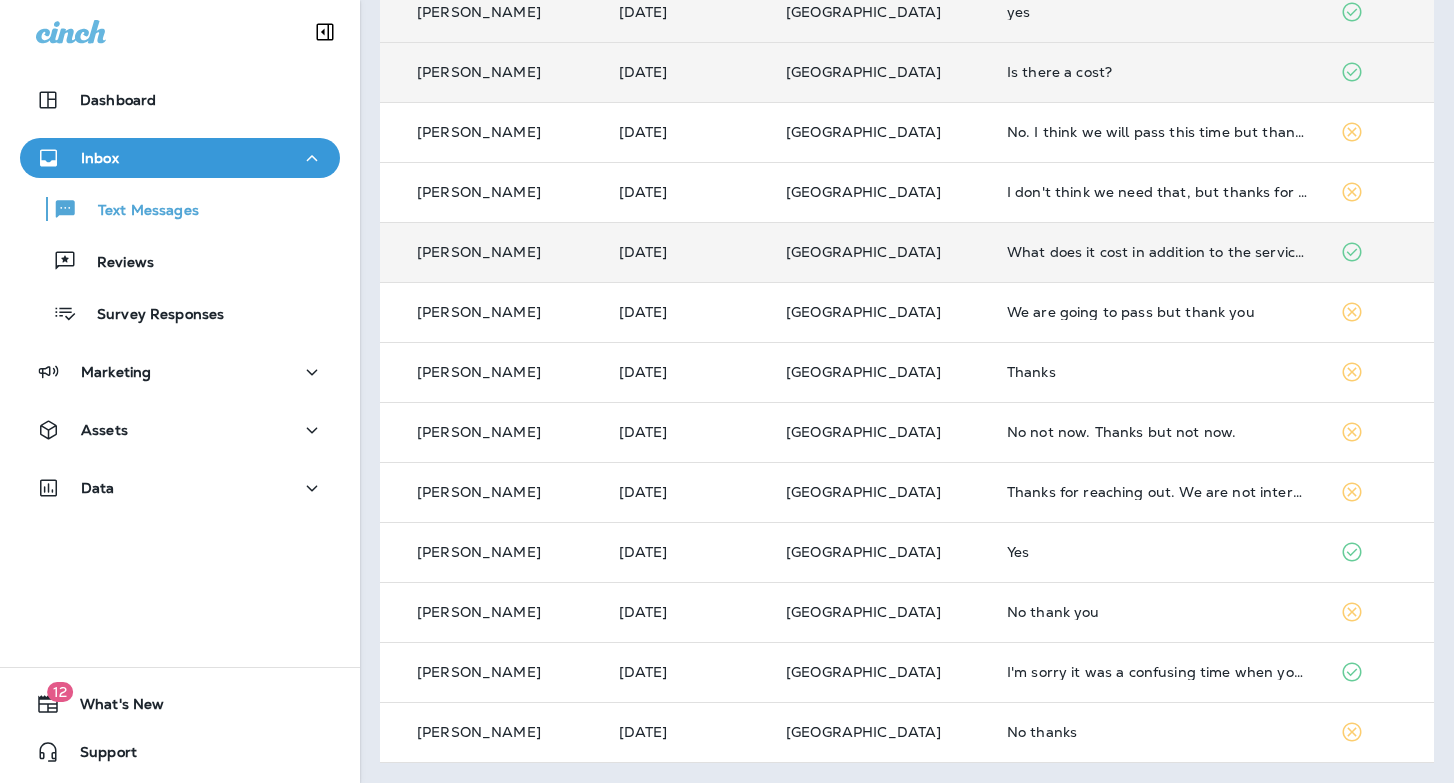 click on "What does it cost in addition to the service we already have?" at bounding box center [1158, 252] 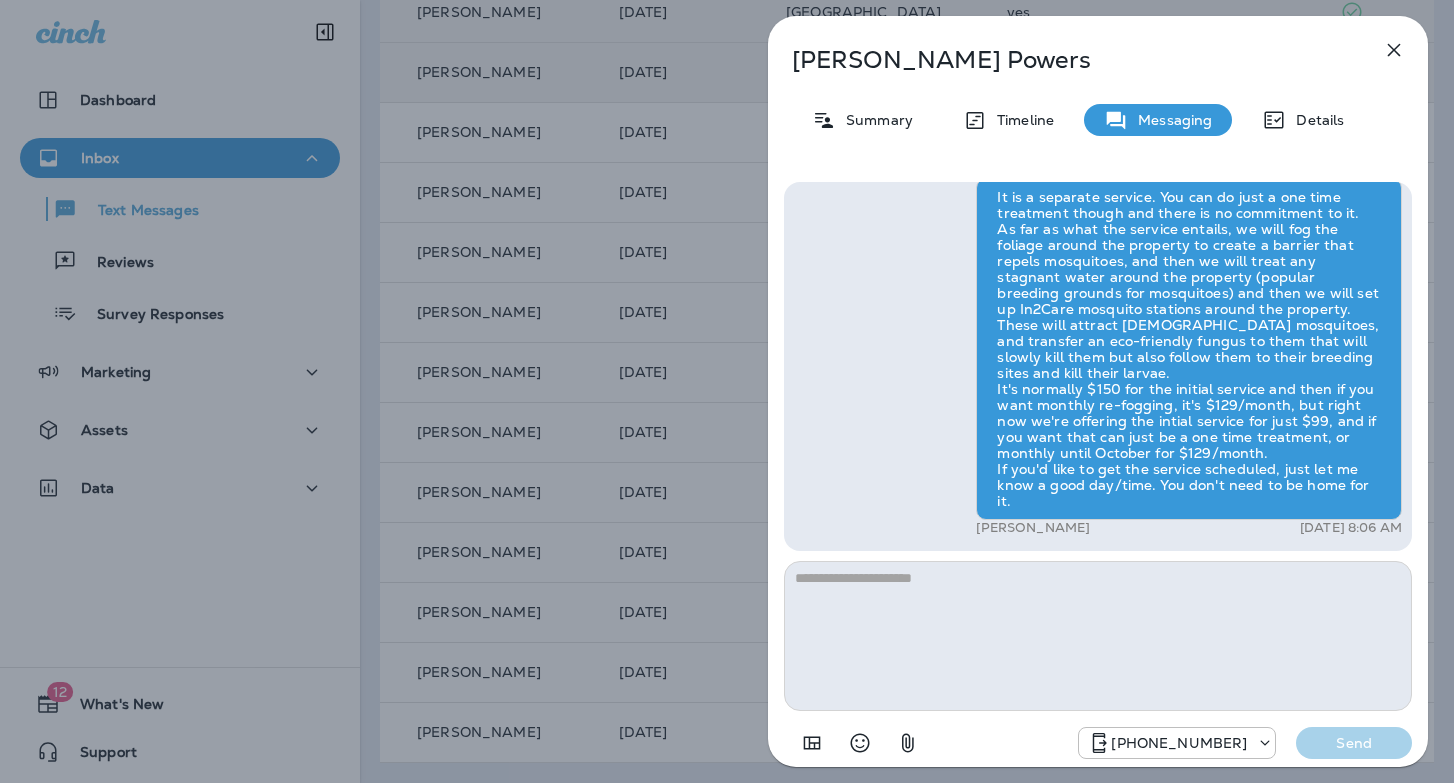 click at bounding box center [1098, 636] 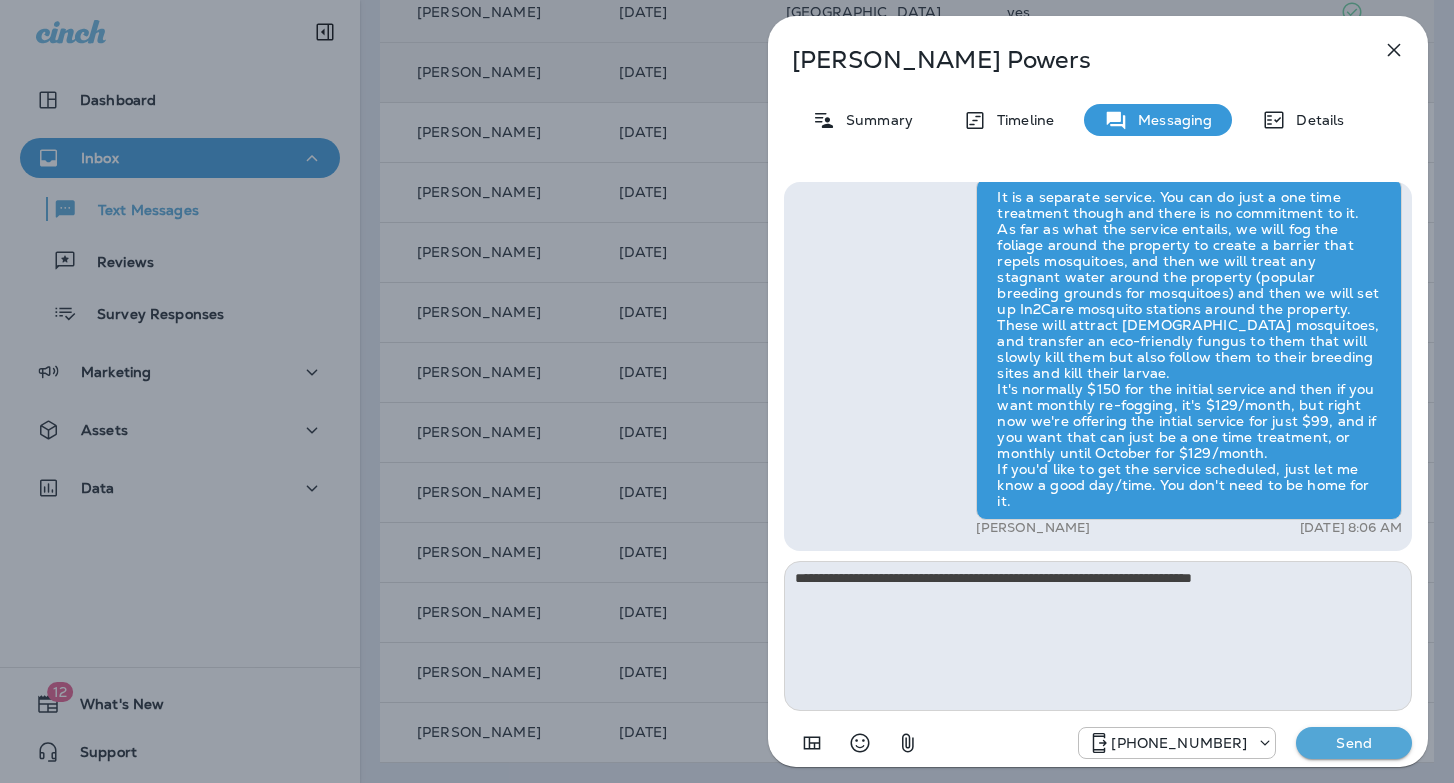 type on "**********" 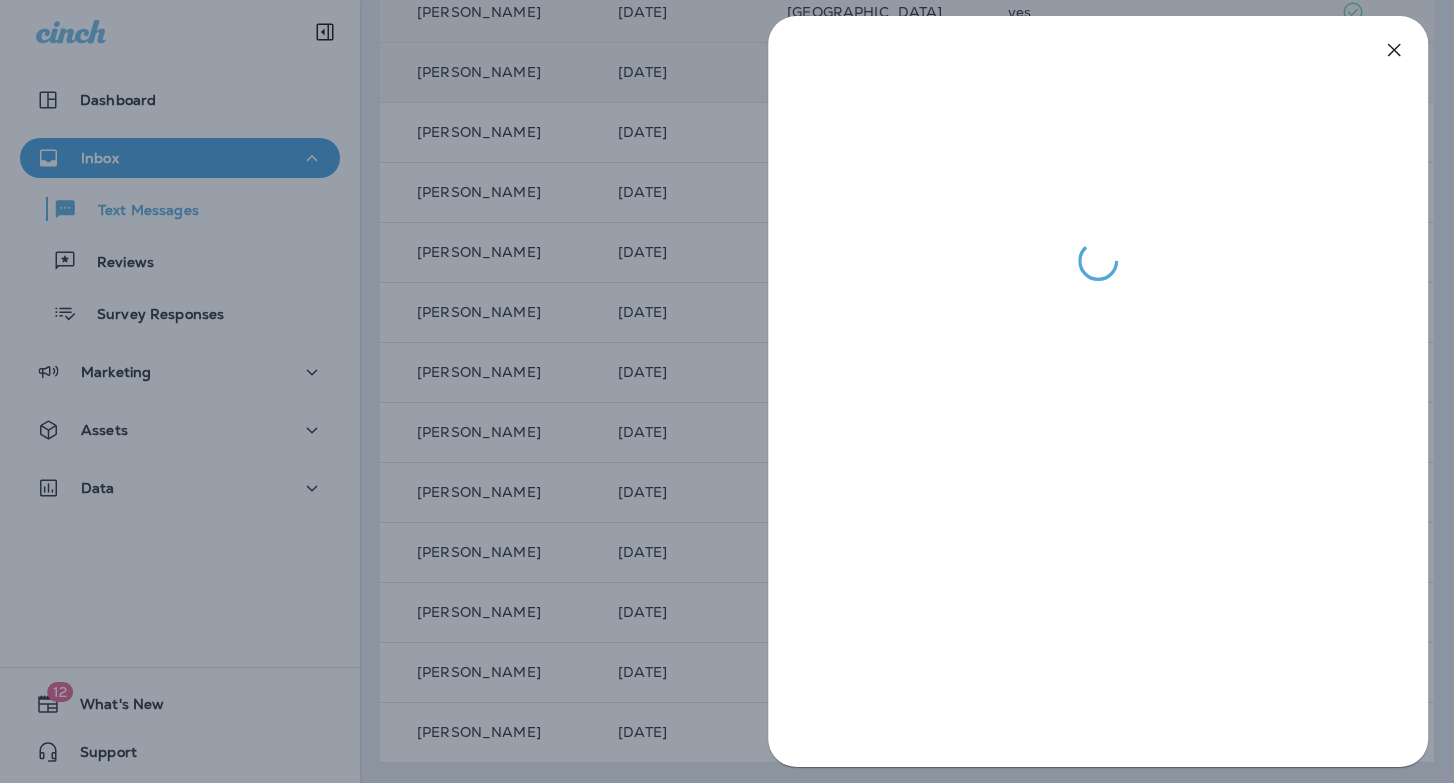 click at bounding box center (727, 391) 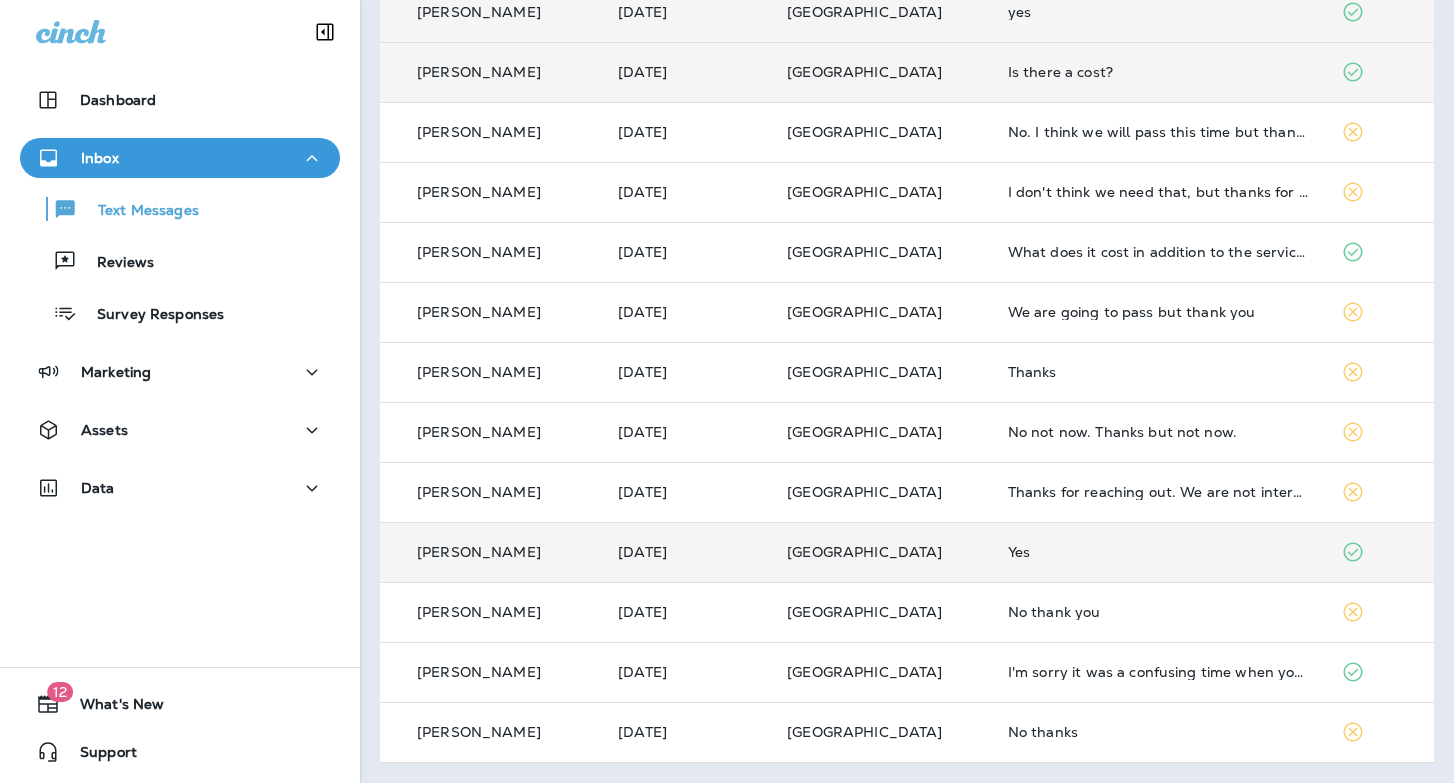 click on "Yes" at bounding box center (1158, 552) 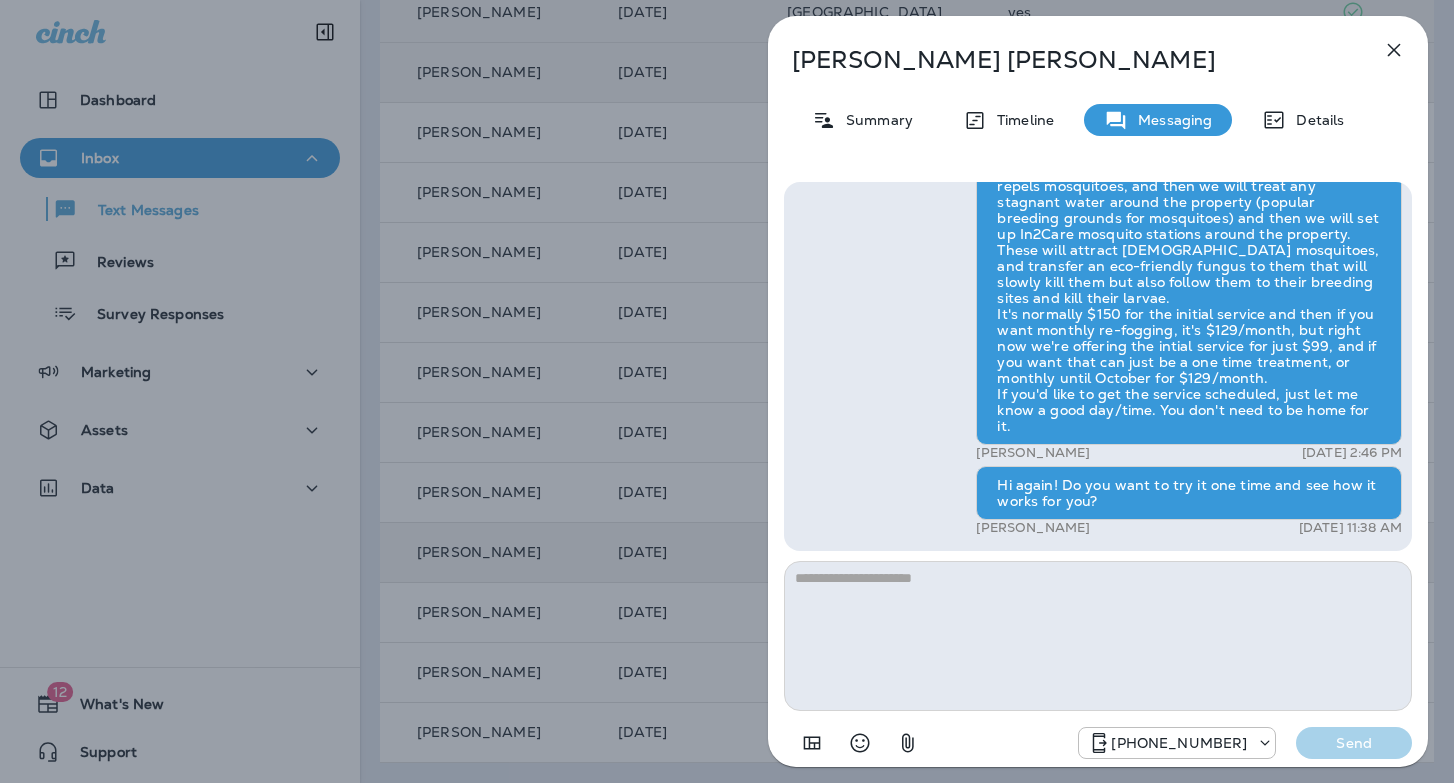 click on "[PERSON_NAME] Summary   Timeline   Messaging   Details   Hi,  [PERSON_NAME] , this is [PERSON_NAME] with Moxie Pest Control. We know Summer brings out the mosquitoes—and with the Summer season here, I’d love to get you on our schedule to come help take care of that. Just reply here if you're interested, and I'll let you know the details!
Reply STOP to optout +18174823792 [DATE] 11:37 AM I have interest. Particularly on effectiveness and cost +1 (307) 631-8387 [DATE] 2:03 PM Just checking in,  [PERSON_NAME] . Our mosquito service is extremely effective, and it's totally pet and family friendly! We get awesome reviews on it.  Want me to send you more details?
Reply STOP to optout +18174823792 [DATE] 11:38 AM Yes +1 (307) 631-8387 [DATE] 12:11 PM Great, I would love to get you more information. [PERSON_NAME] [DATE] 2:45 PM [PERSON_NAME] [DATE] 2:46 PM Hi again! Do you want to try it one time and see how it works for you? [PERSON_NAME] [DATE] 11:38 AM [PHONE_NUMBER] Send" at bounding box center [727, 391] 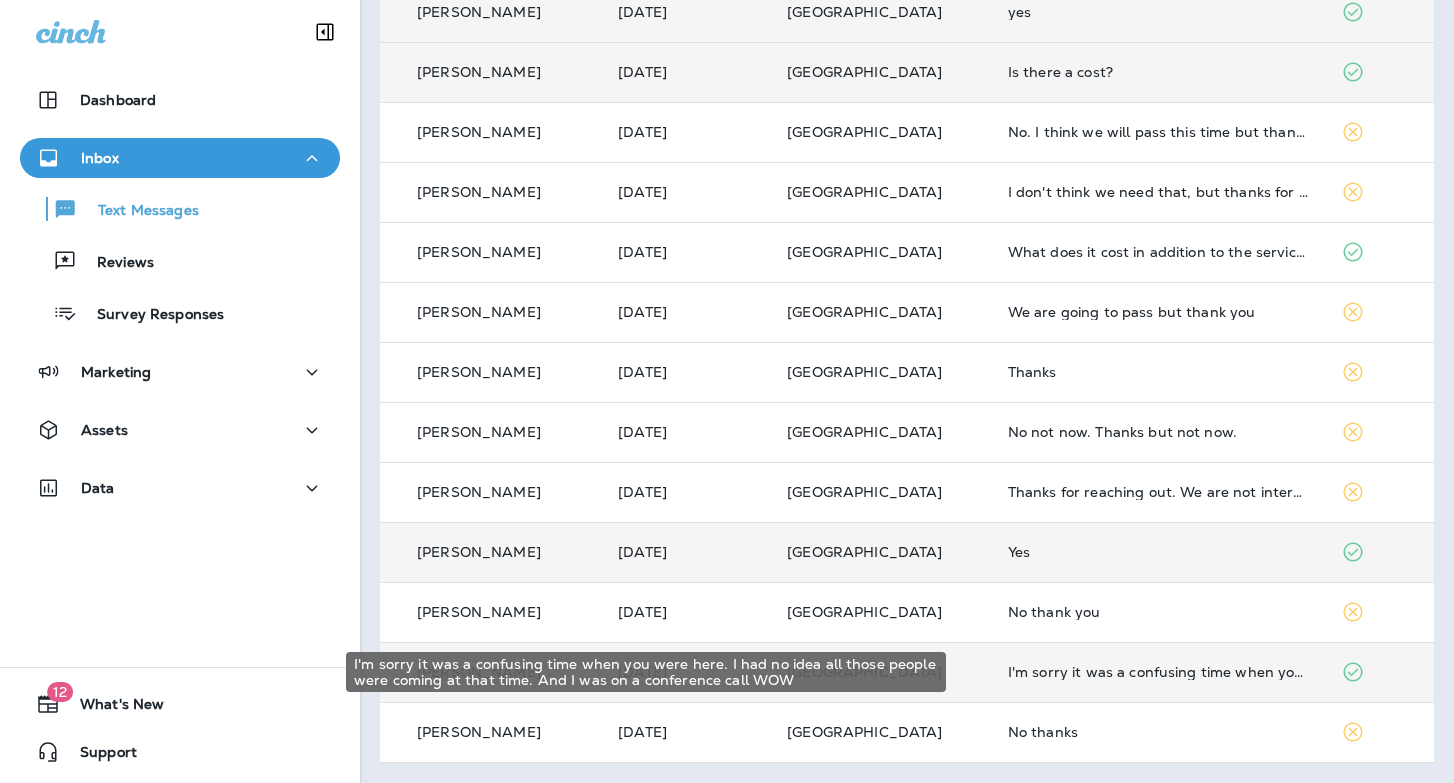click on "I'm sorry it was a confusing time when you were here. I had no idea all those people were coming at that time. And I was on a conference call WOW" at bounding box center (1158, 672) 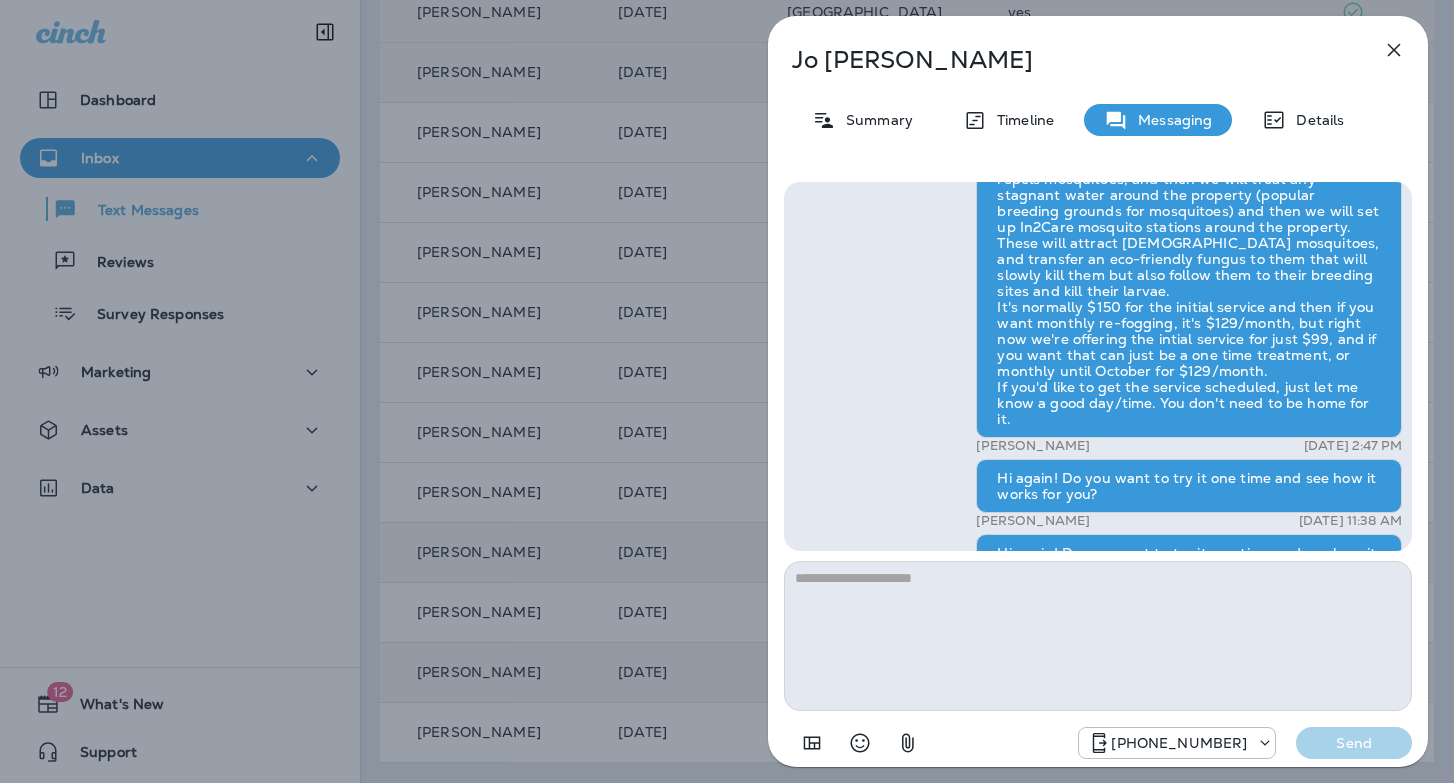 scroll, scrollTop: -99, scrollLeft: 0, axis: vertical 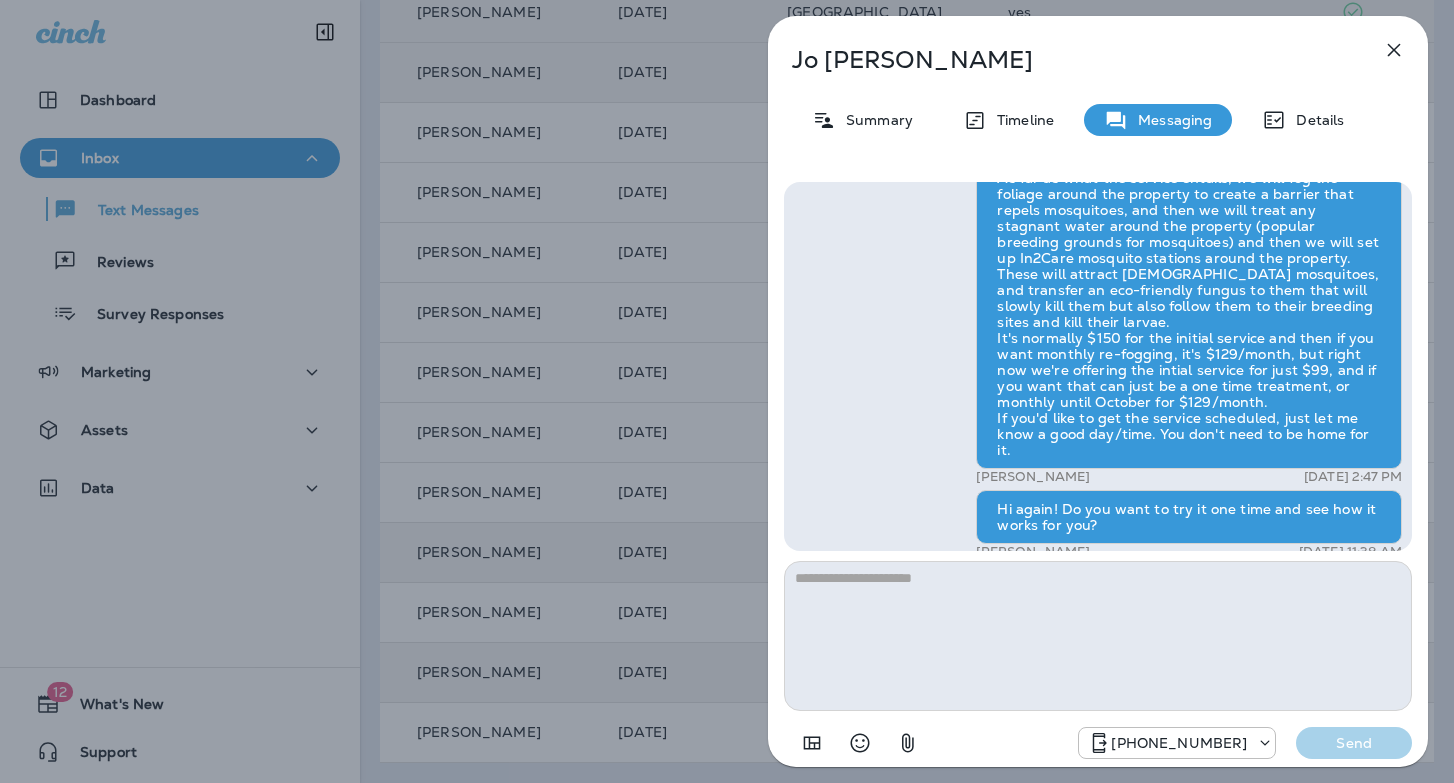 click on "[PERSON_NAME] Summary   Timeline   Messaging   Details   Hi,  [PERSON_NAME] , this is [PERSON_NAME] with Moxie Pest Control. We know Summer brings out the mosquitoes—and with the Summer season here, I’d love to get you on our schedule to come help take care of that. Just reply here if you're interested, and I'll let you know the details!
Reply STOP to optout +18174823792 [DATE] 11:37 AM Just checking in,  Jo . Our mosquito service is extremely effective, and it's totally pet and family friendly! We get awesome reviews on it.  Want me to send you more details?
Reply STOP to optout +18174823792 [DATE] 11:39 AM Send more details.  +1 (720) 648-4540 [DATE] 11:47 AM I'm still finding spiders in my house.  +1 (720) 648-4540 [DATE] 11:48 AM Did you check out the brown spider nests?  Were they there? +1 (720) 648-4540 [DATE] 11:48 AM I'm sorry it was a confusing time when you were here. I had no idea all those people were coming at that time. And I was on a conference call WOW [PHONE_NUMBER] Send" at bounding box center (727, 391) 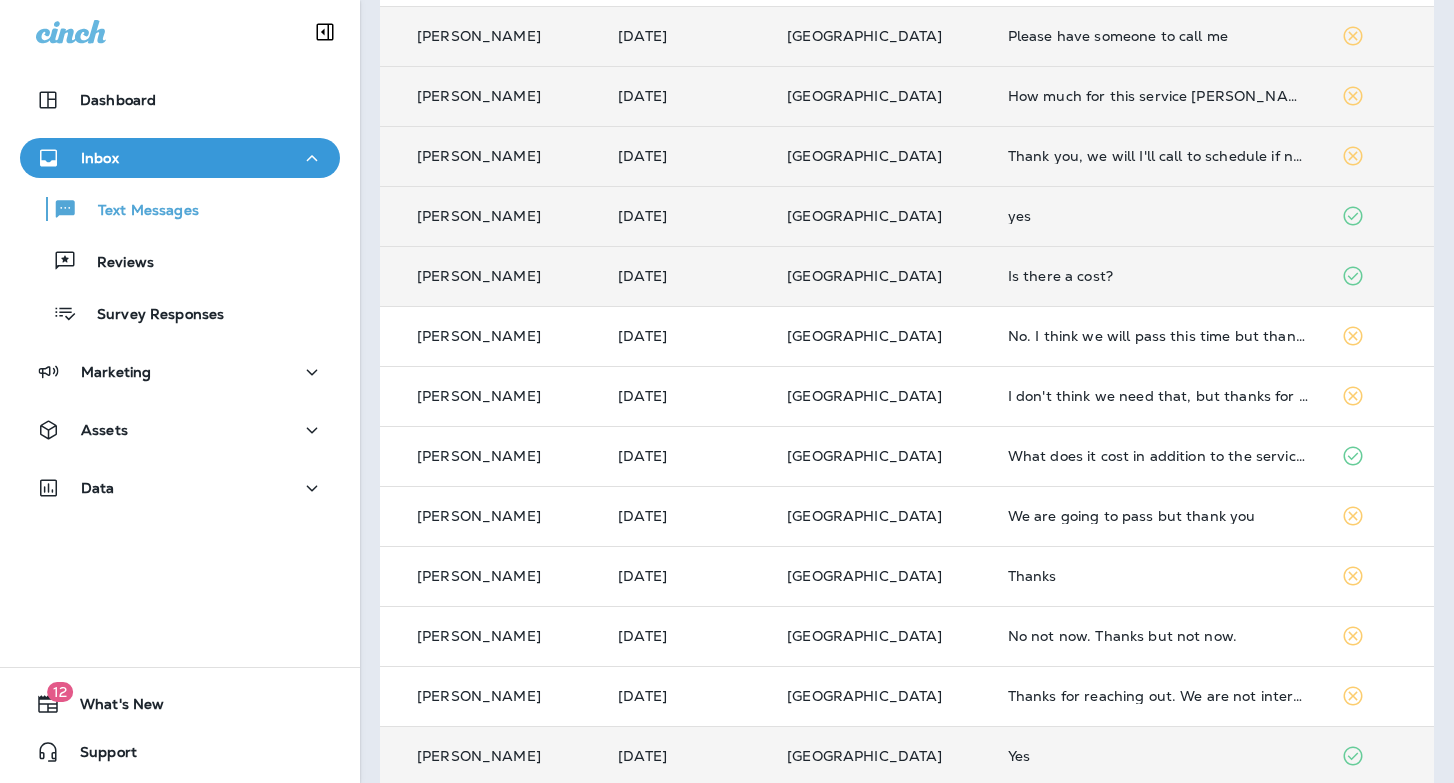 scroll, scrollTop: 0, scrollLeft: 0, axis: both 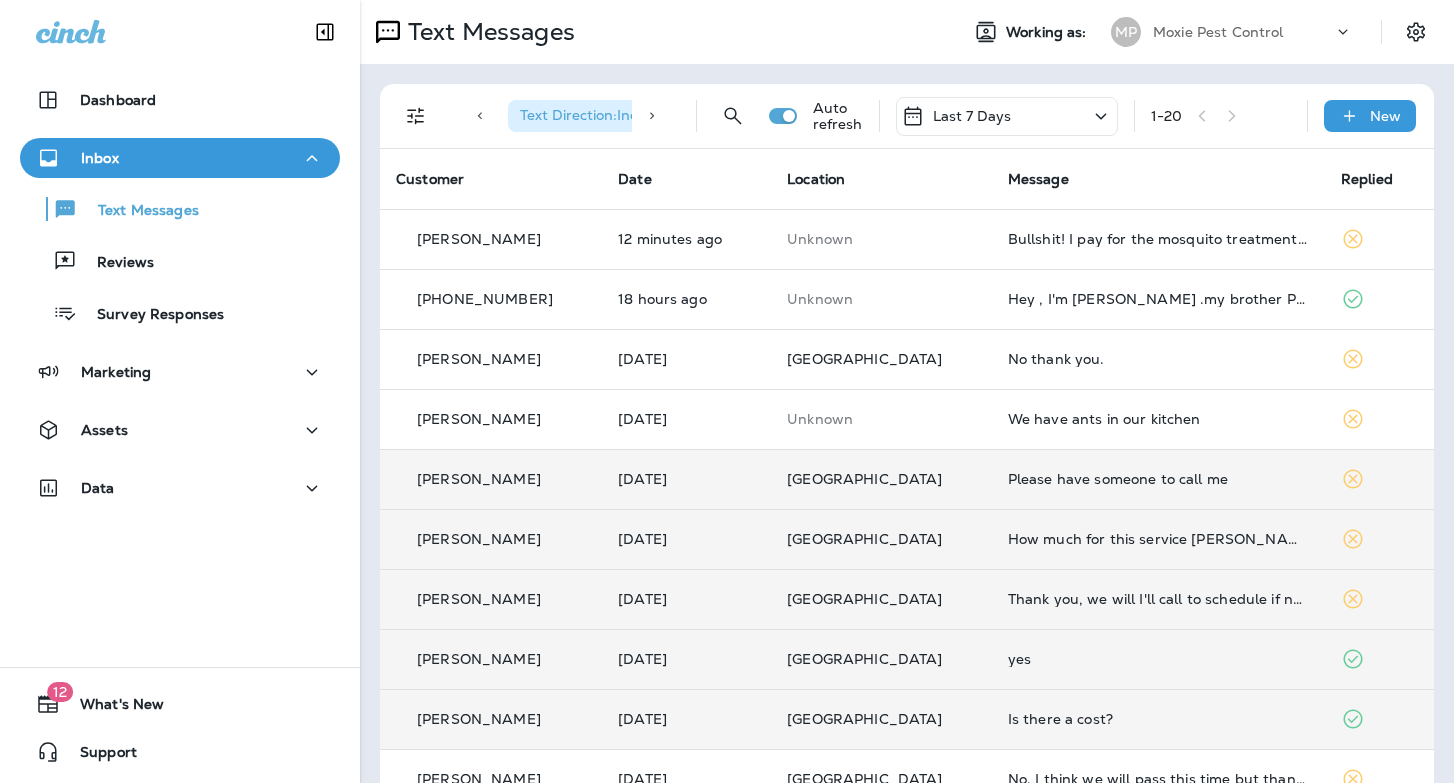 click on "1  -  20" at bounding box center (1221, 116) 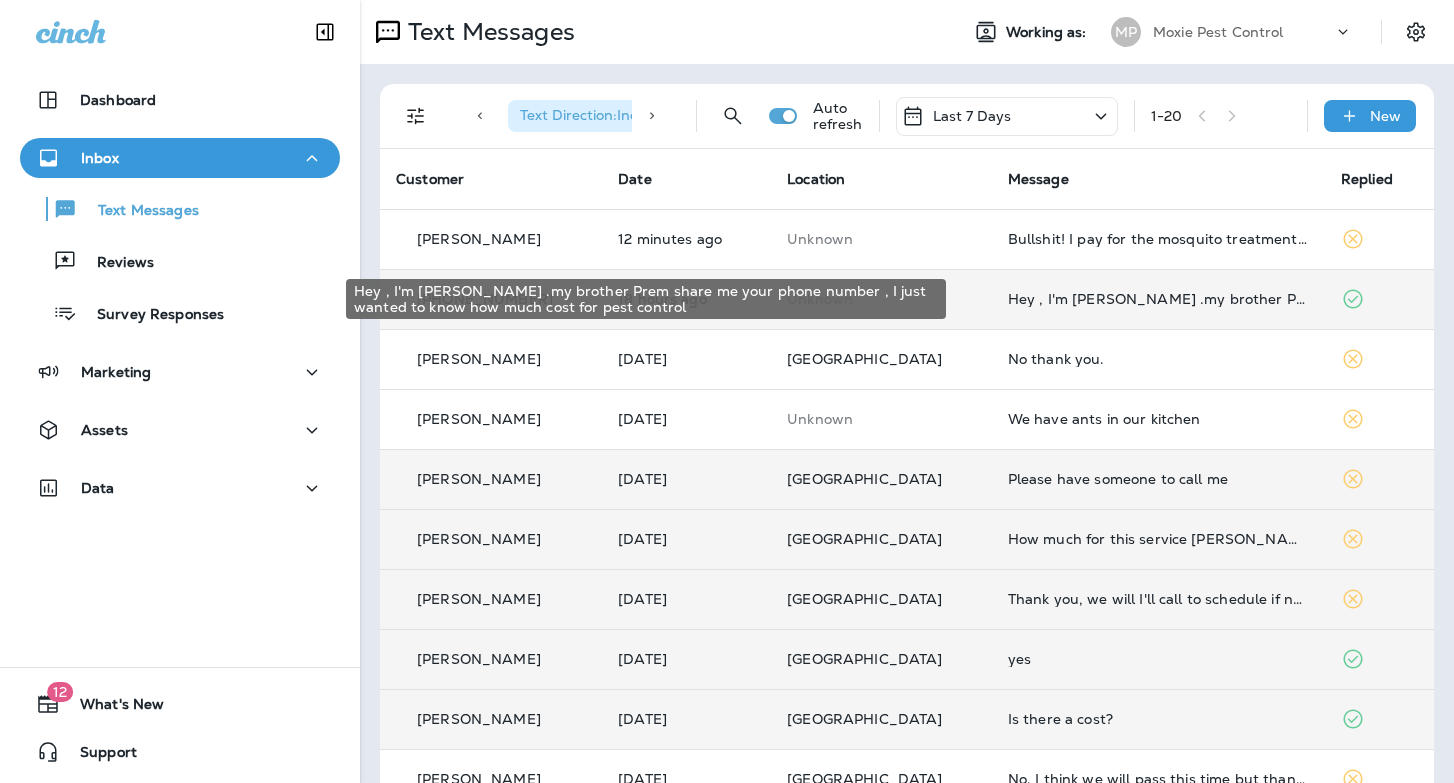 click on "Hey , I'm [PERSON_NAME] .my brother Prem share me your phone number , I just wanted to know how much cost for pest control" at bounding box center (1158, 299) 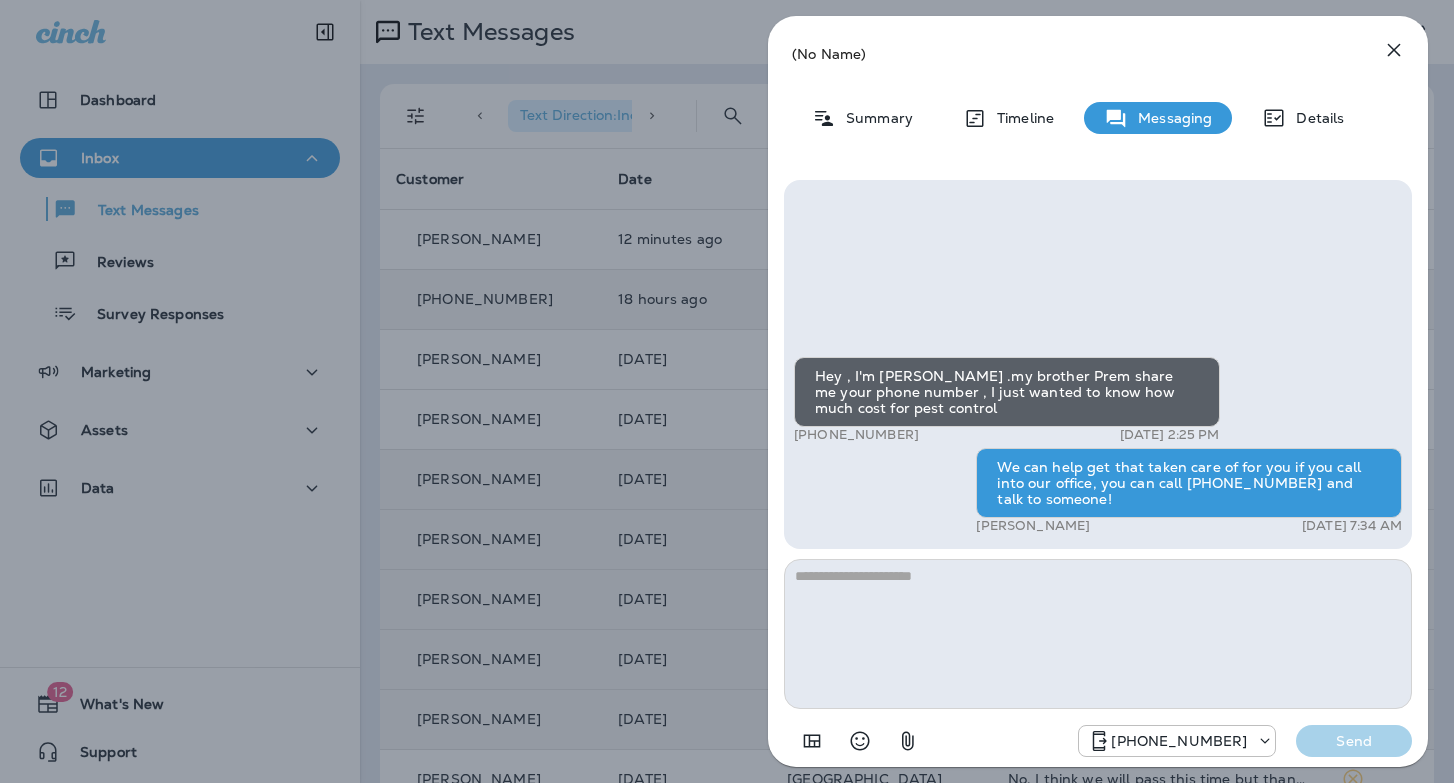 click 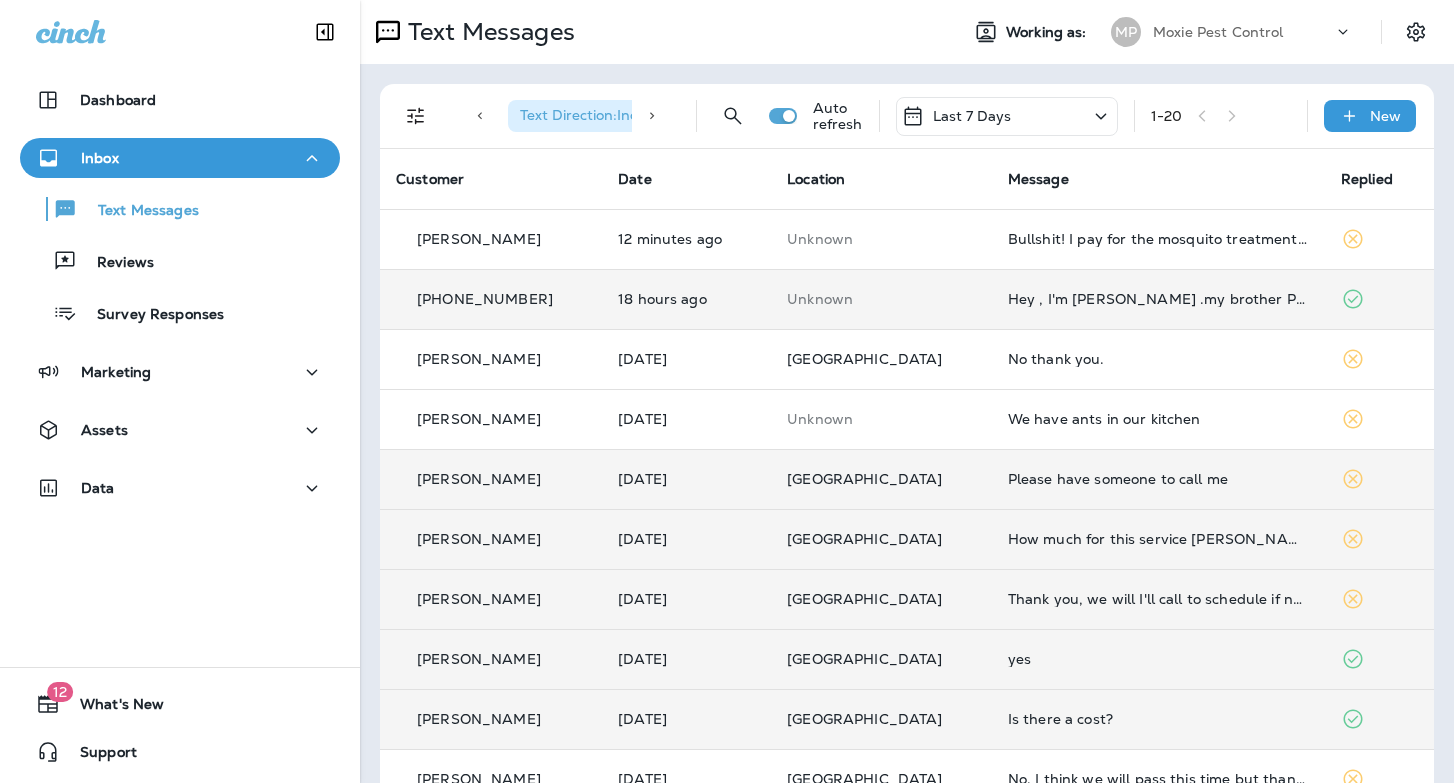 click on "Bullshit!  I pay for the mosquito treatment and get it done every month.
Here's the text I get:" at bounding box center [1158, 239] 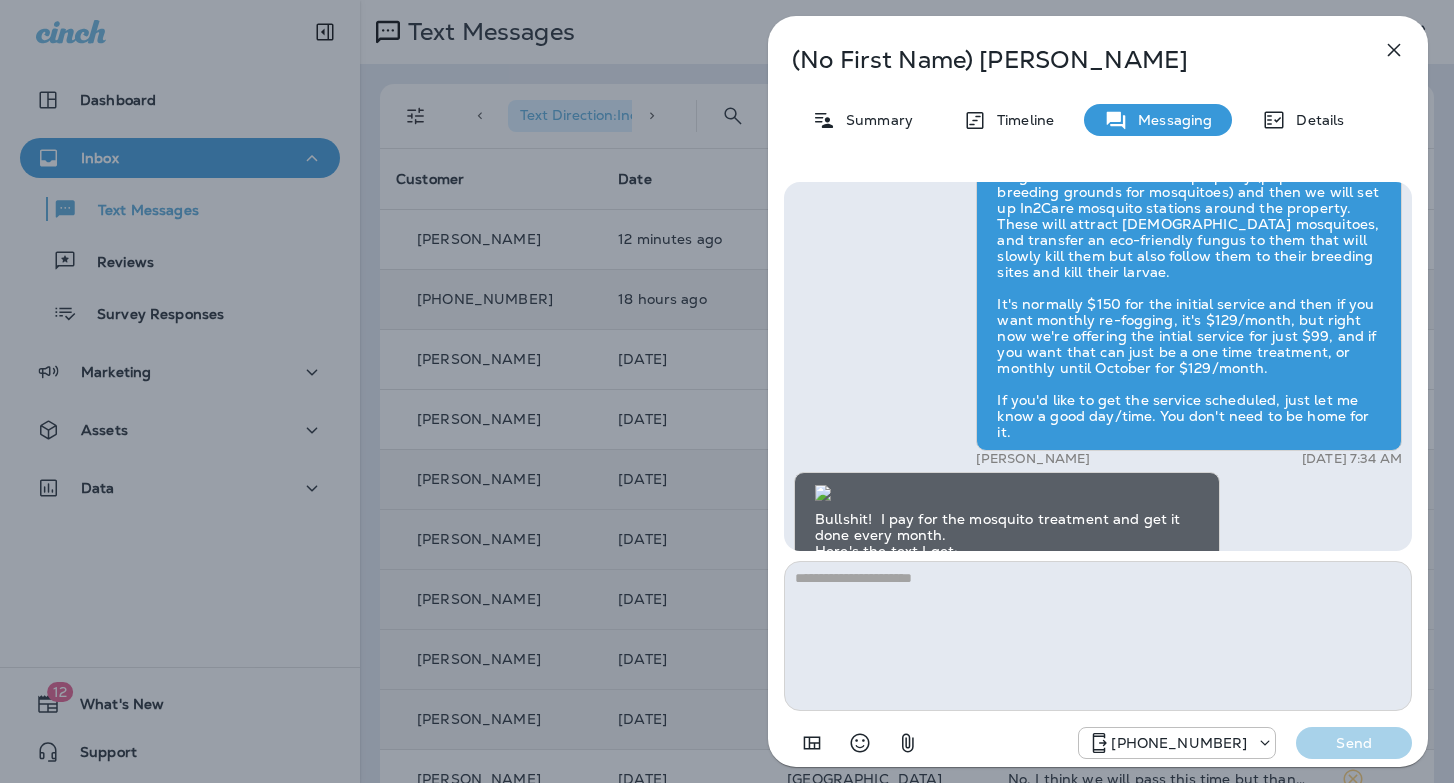 scroll, scrollTop: 0, scrollLeft: 0, axis: both 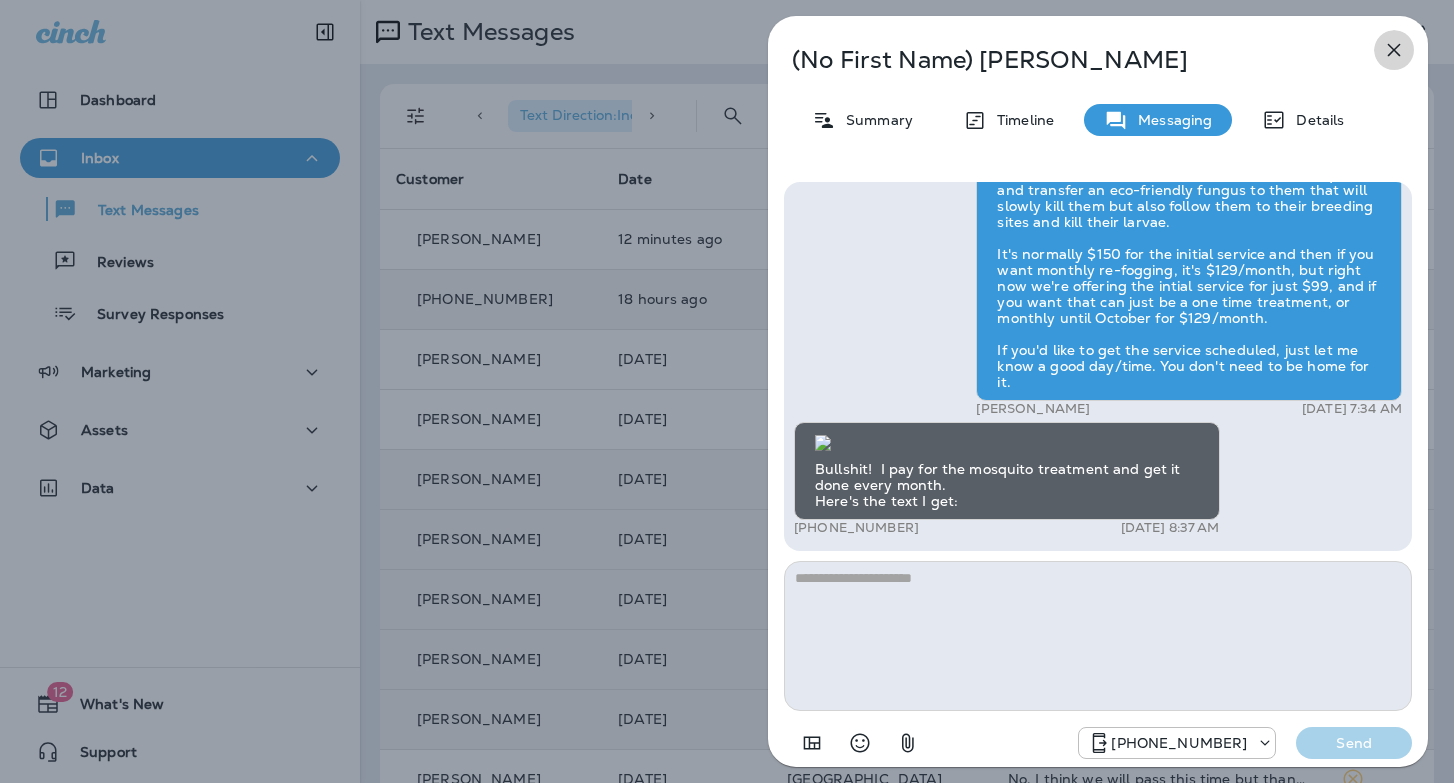 click 